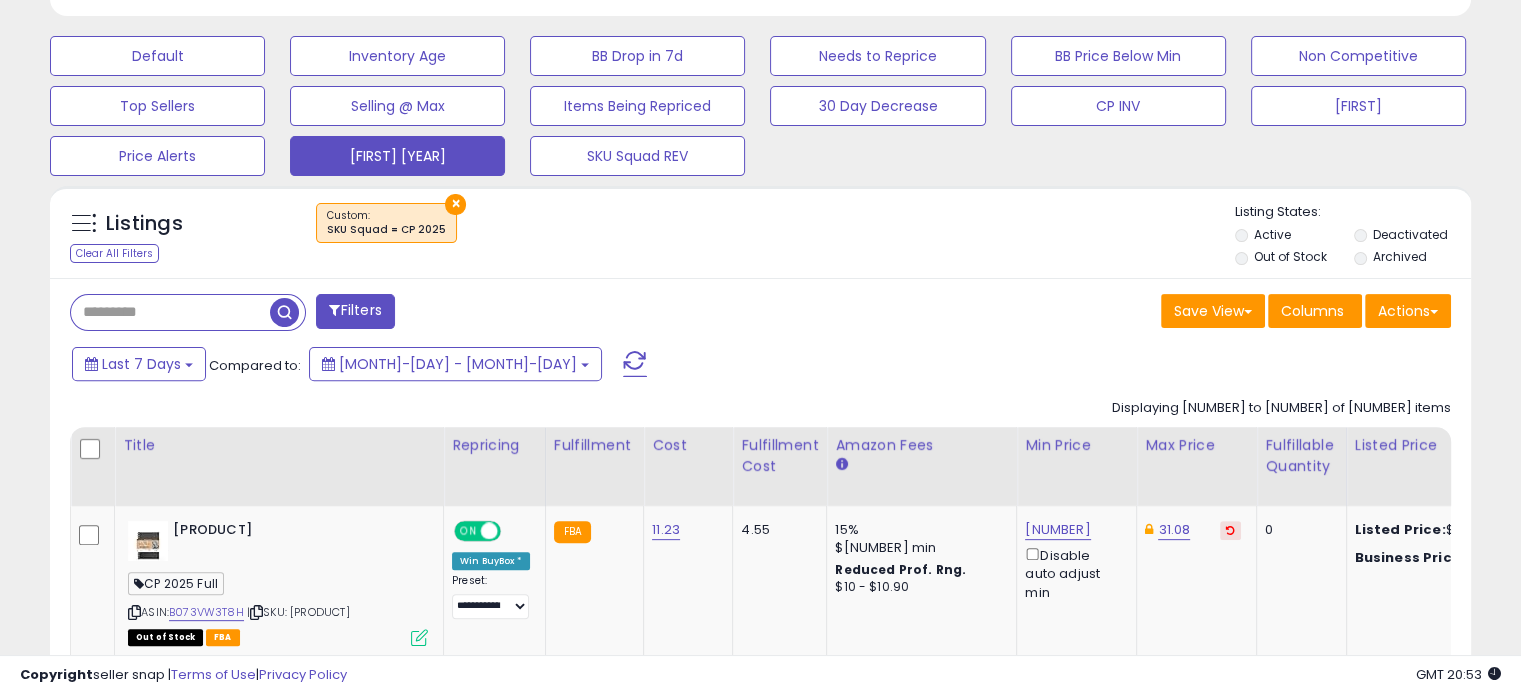 scroll, scrollTop: 583, scrollLeft: 0, axis: vertical 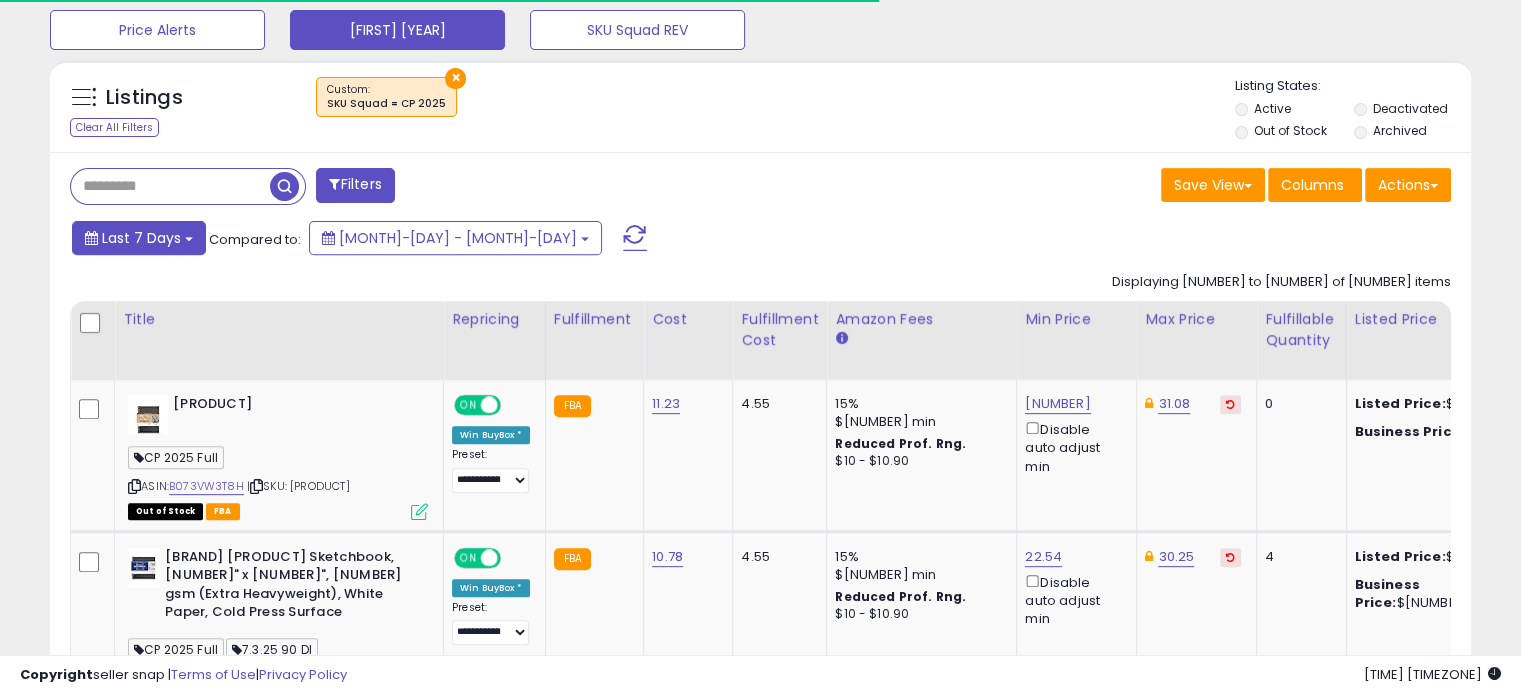 click on "Last 7 Days" at bounding box center [141, 238] 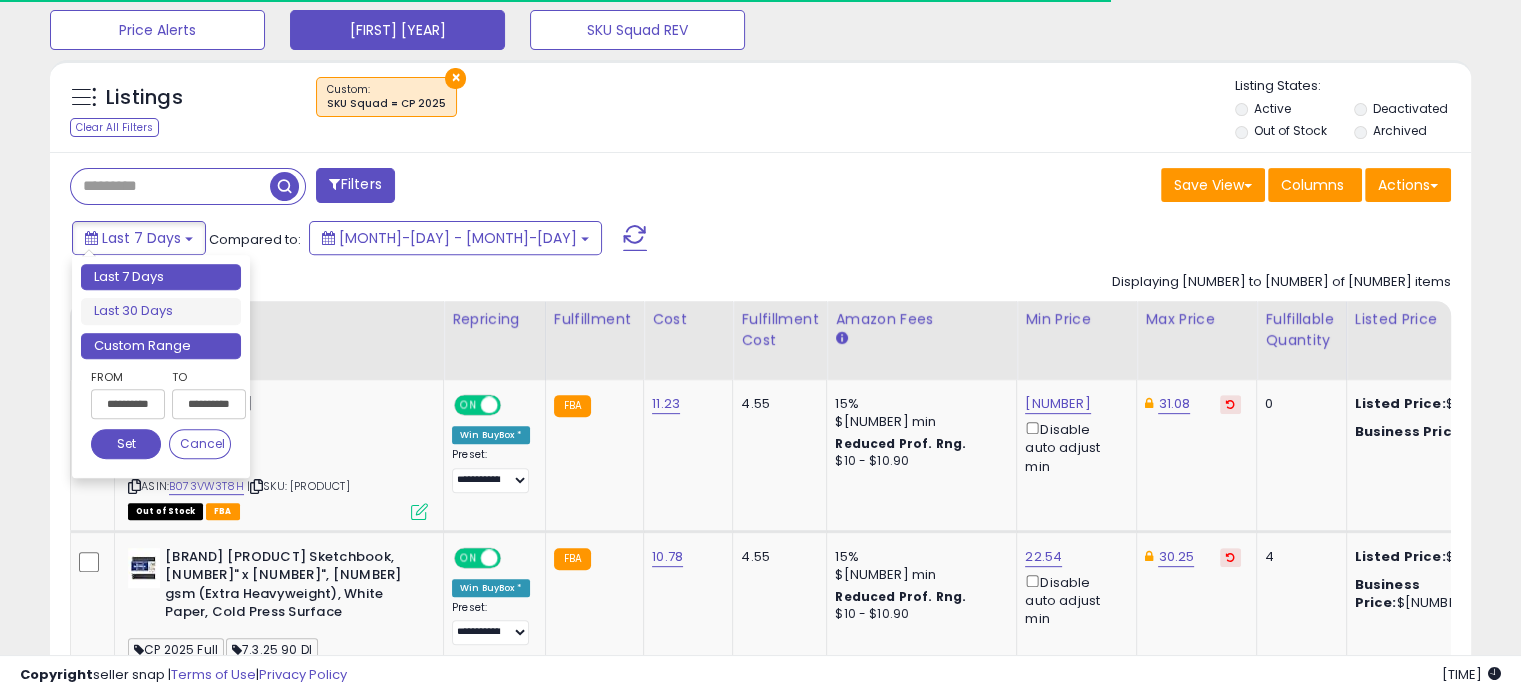 click on "Custom Range" at bounding box center [161, 346] 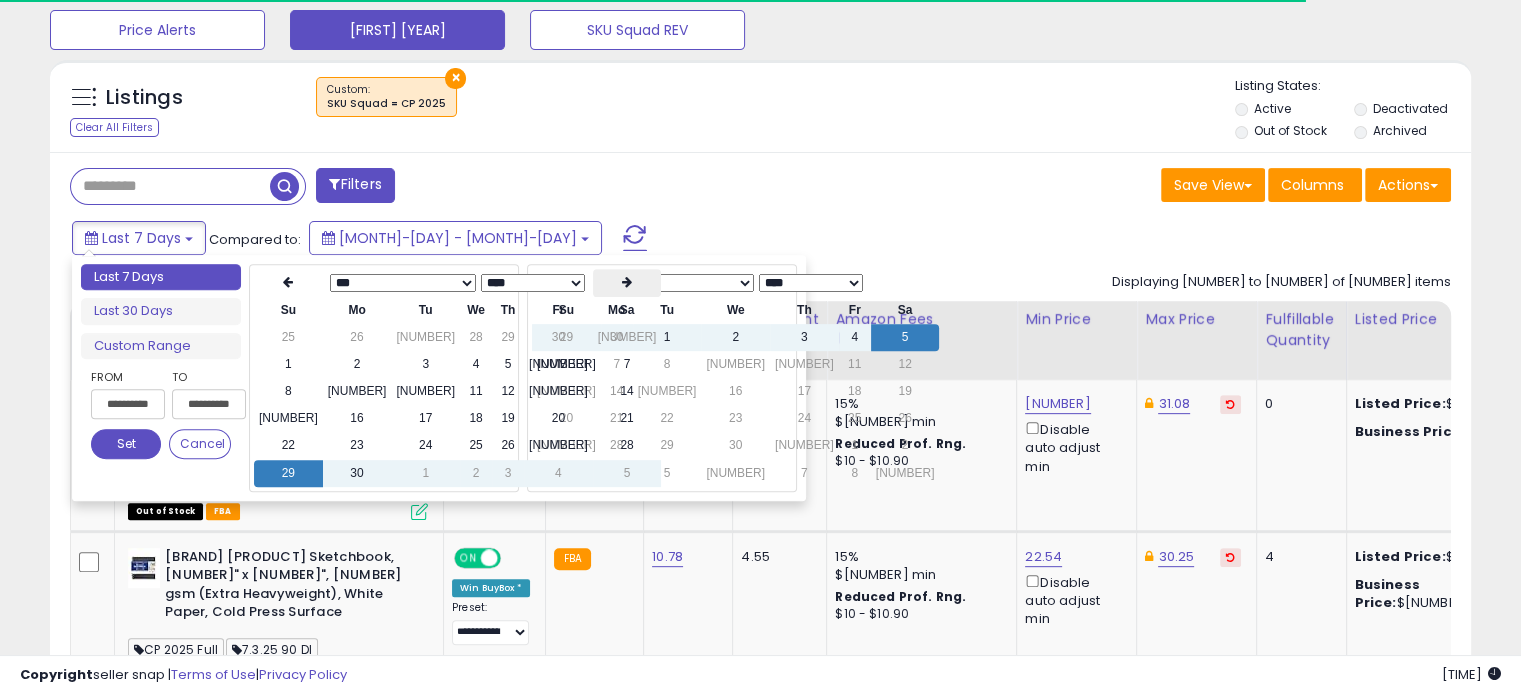 click at bounding box center (627, 282) 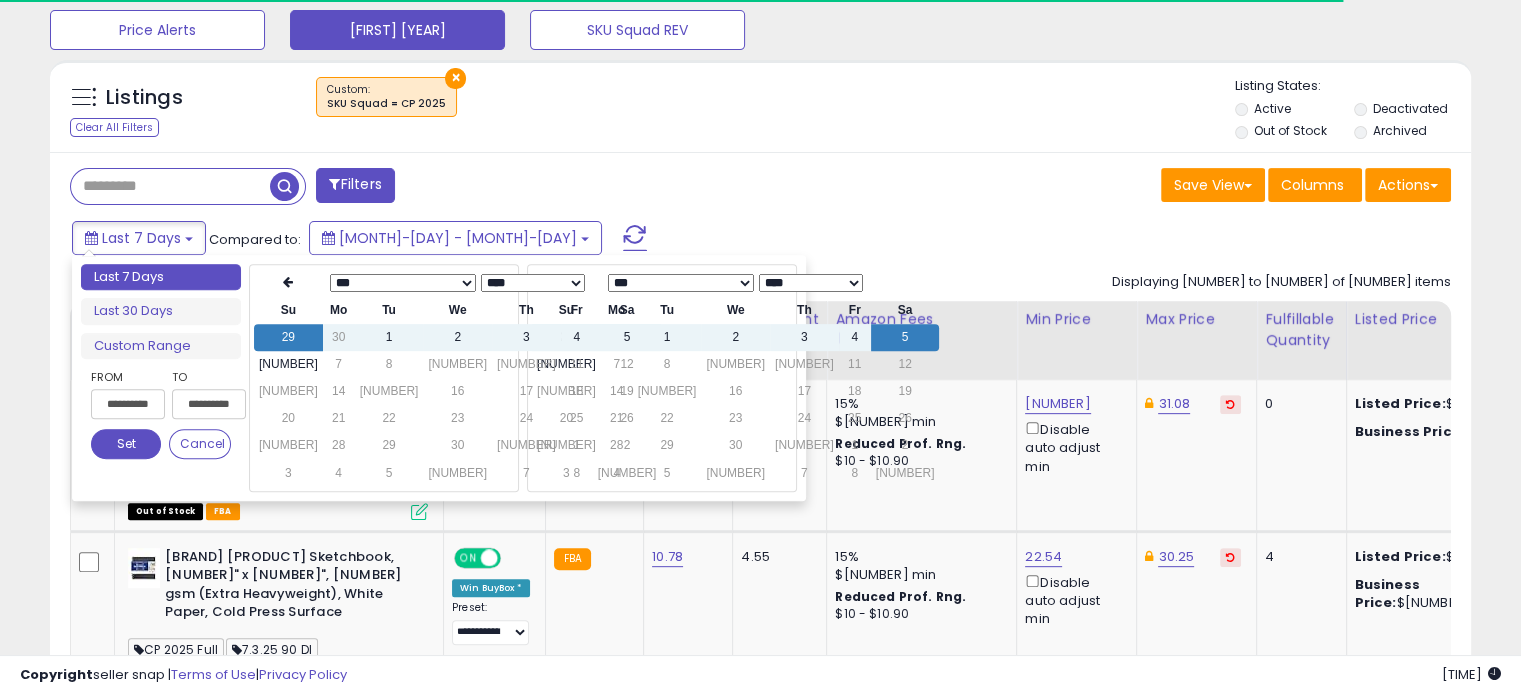 click at bounding box center [627, 283] 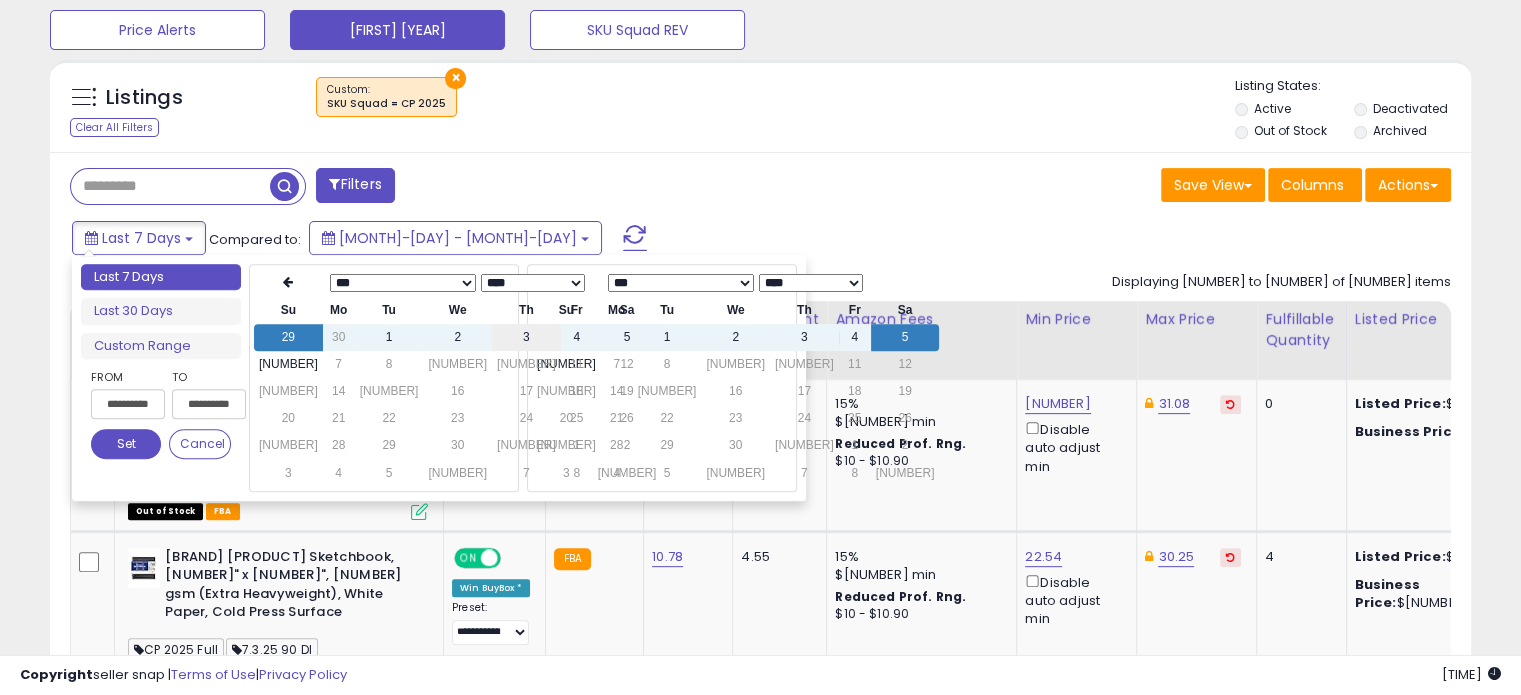 click on "3" at bounding box center (526, 337) 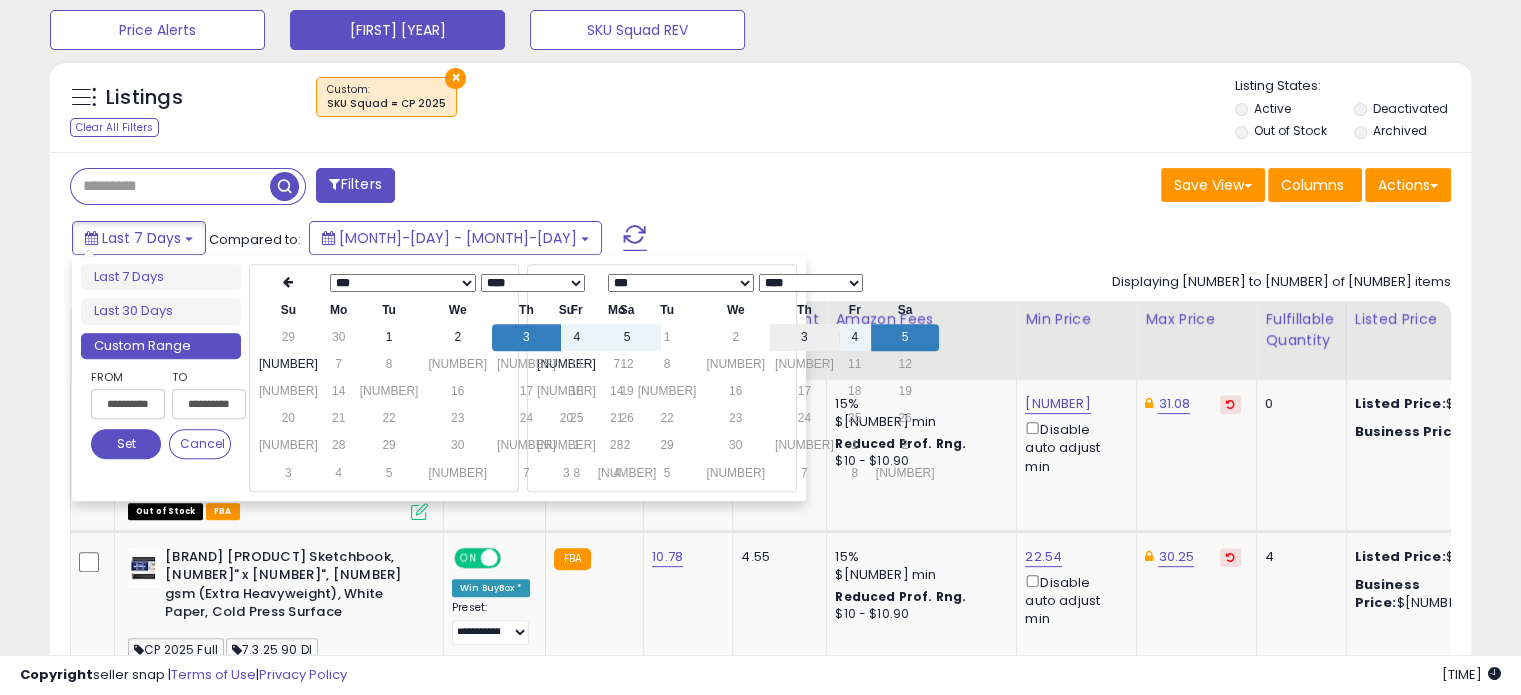 click on "3" at bounding box center (804, 337) 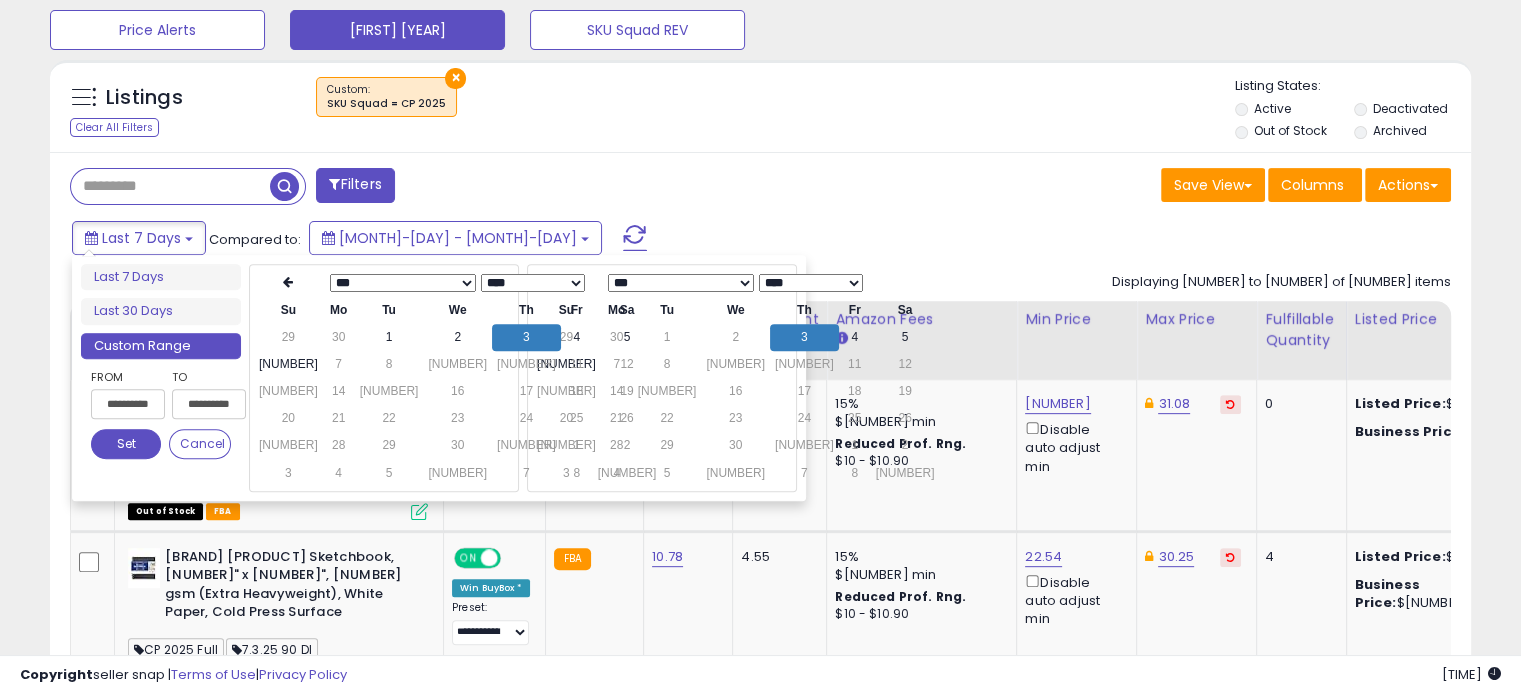 click on "Set" at bounding box center (126, 444) 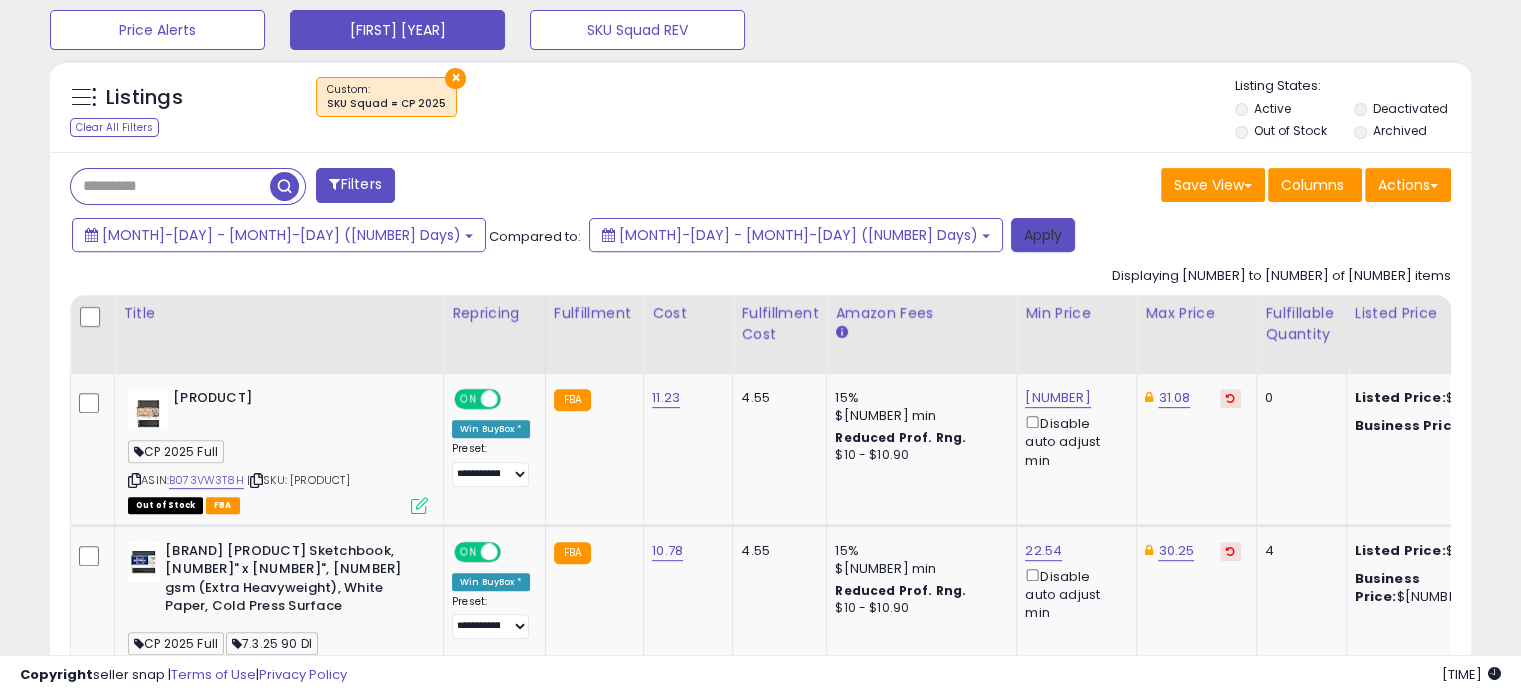 click on "Apply" at bounding box center (1043, 235) 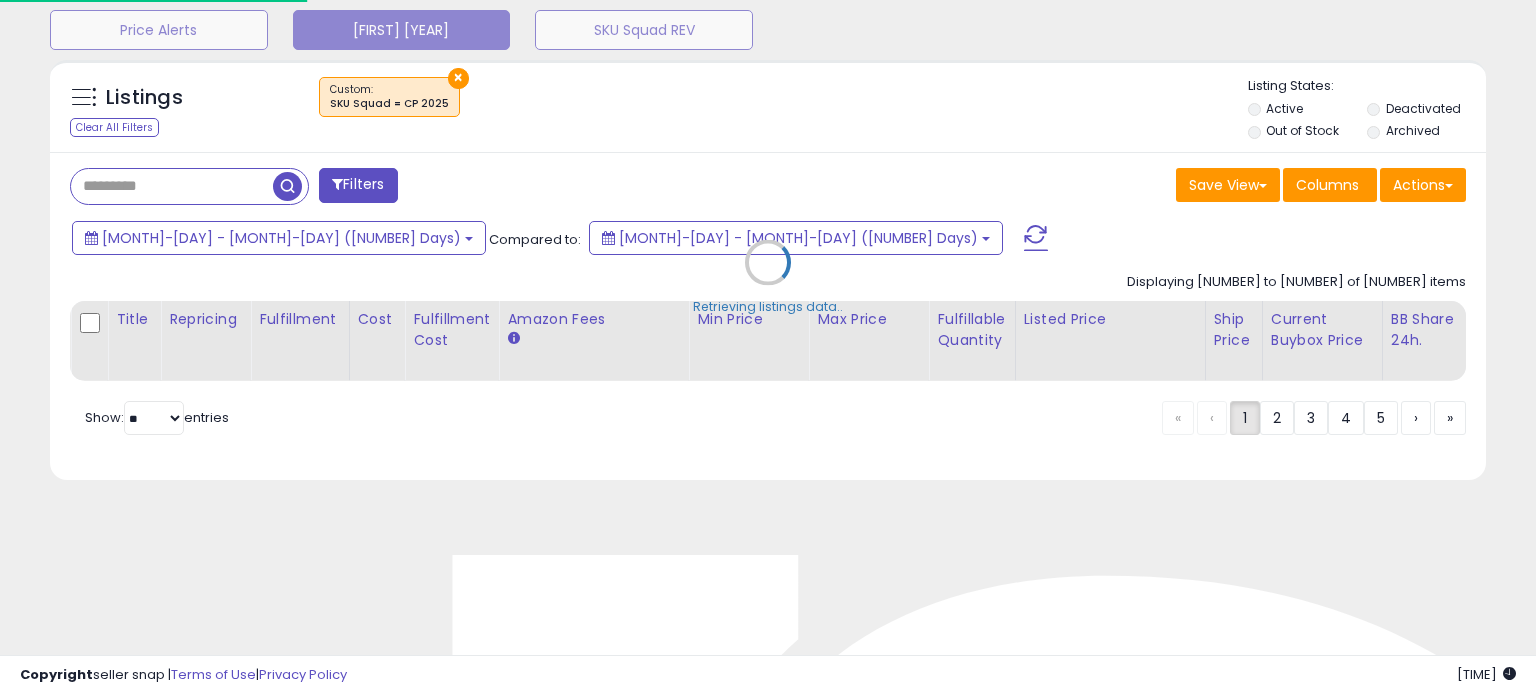 scroll, scrollTop: 999589, scrollLeft: 999168, axis: both 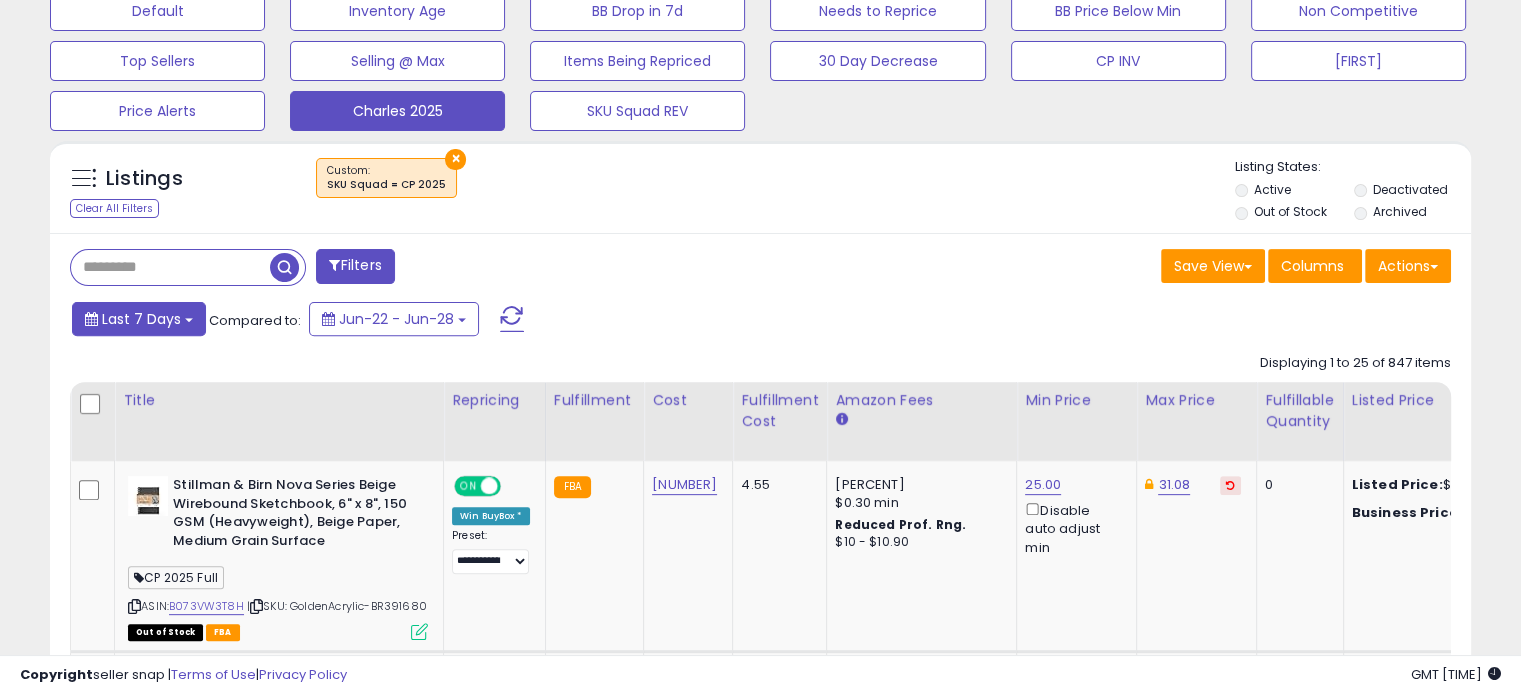 click on "Last 7 Days" at bounding box center (139, 319) 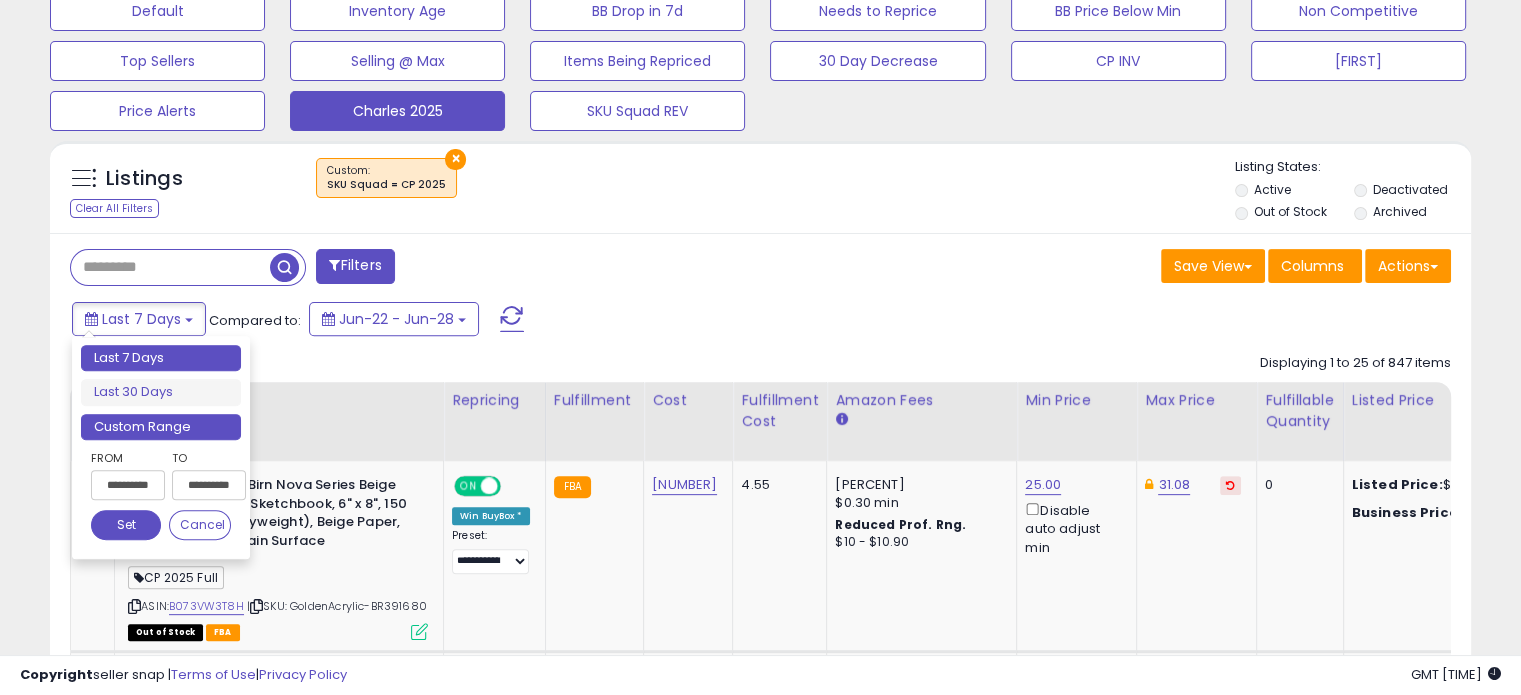 click on "Custom Range" at bounding box center [161, 427] 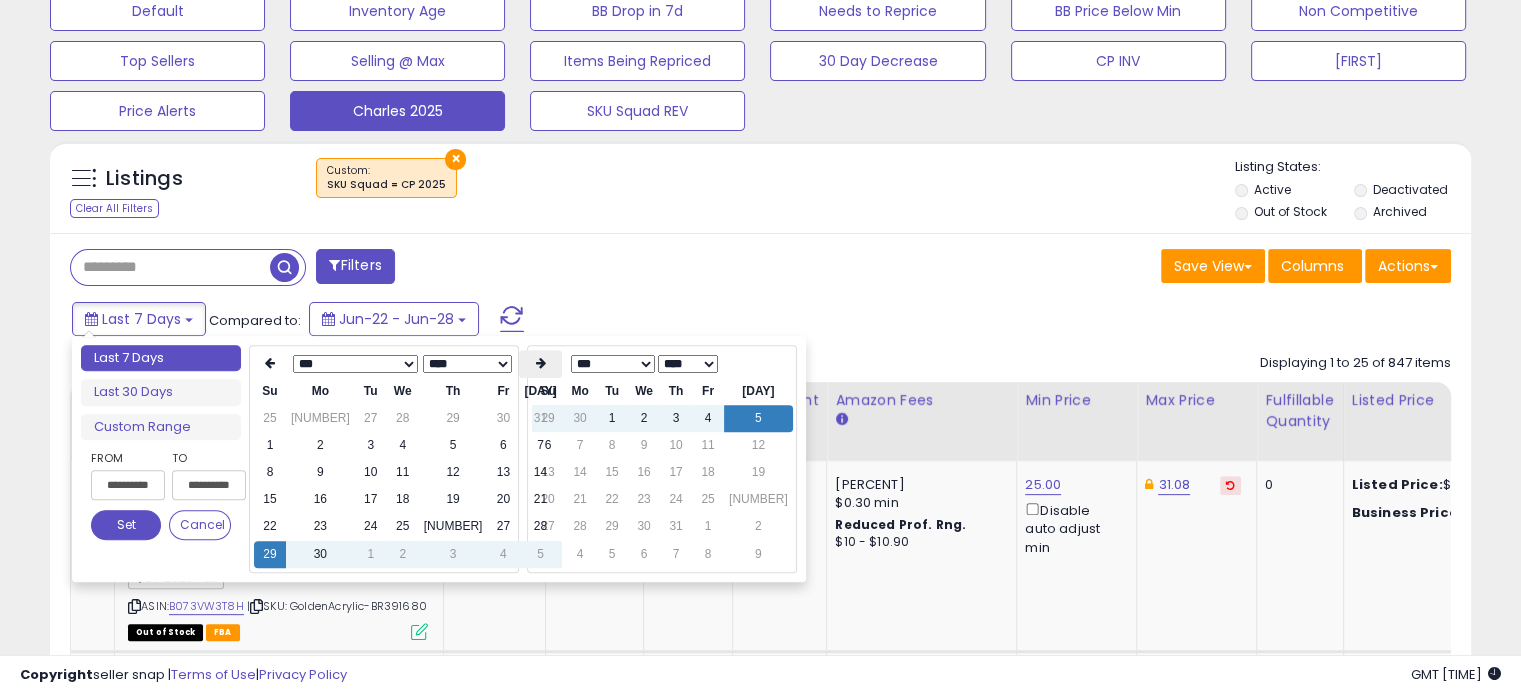 click at bounding box center [540, 363] 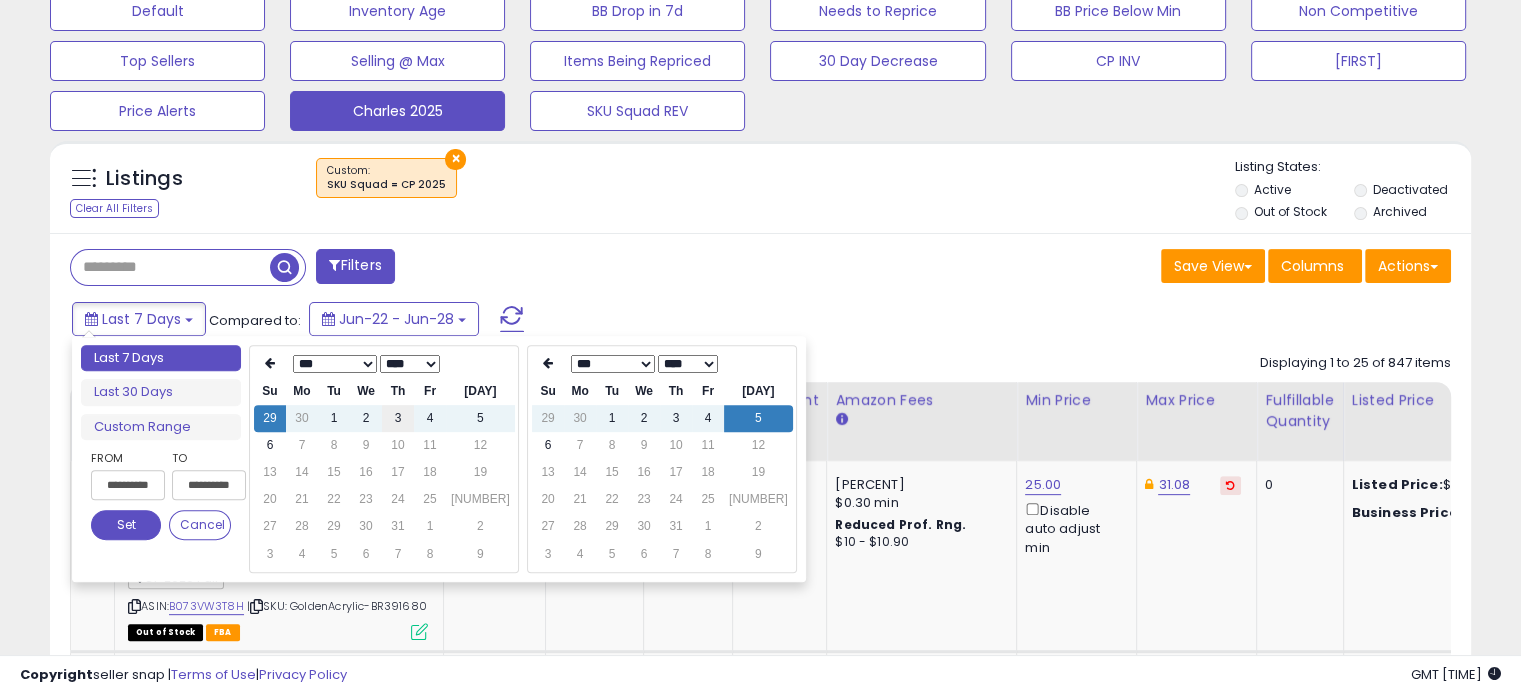 click on "3" at bounding box center [398, 418] 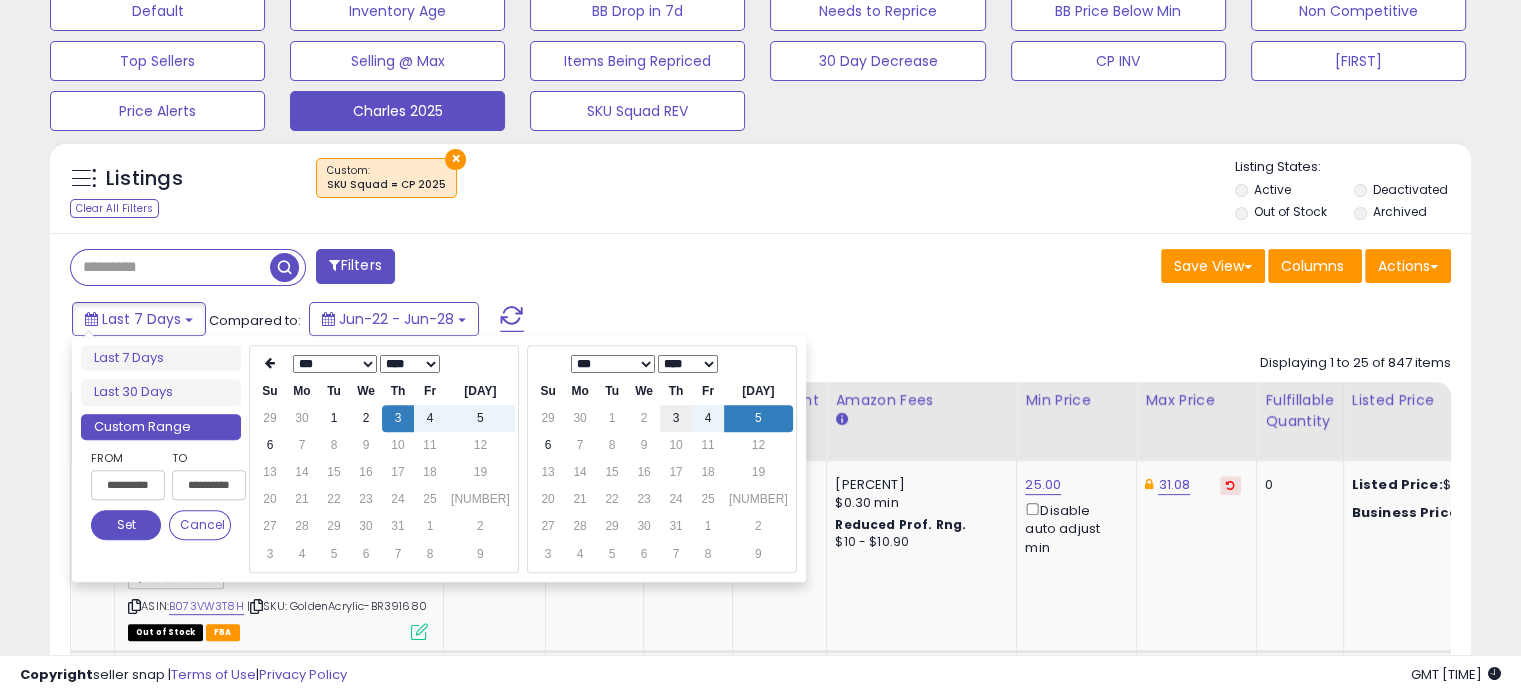 click on "3" at bounding box center (676, 418) 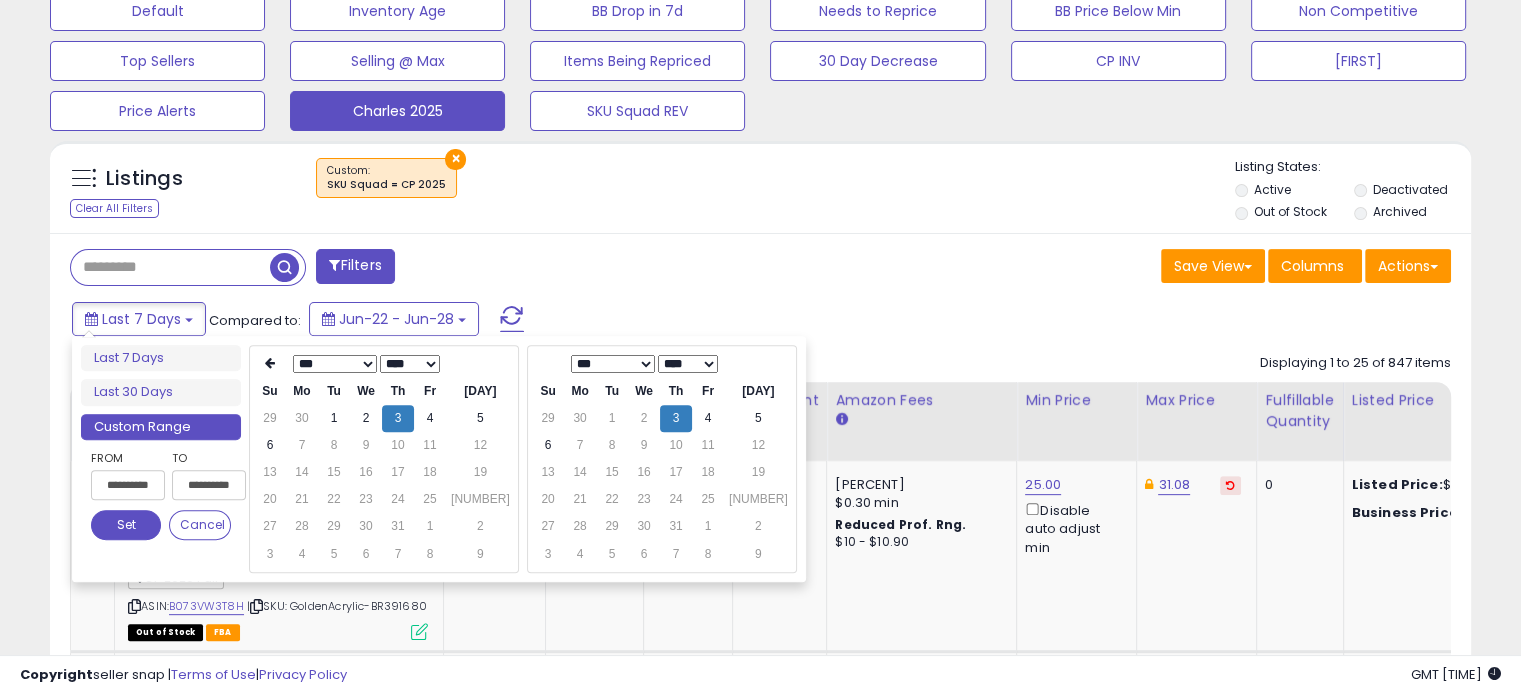 click on "Set" at bounding box center (126, 525) 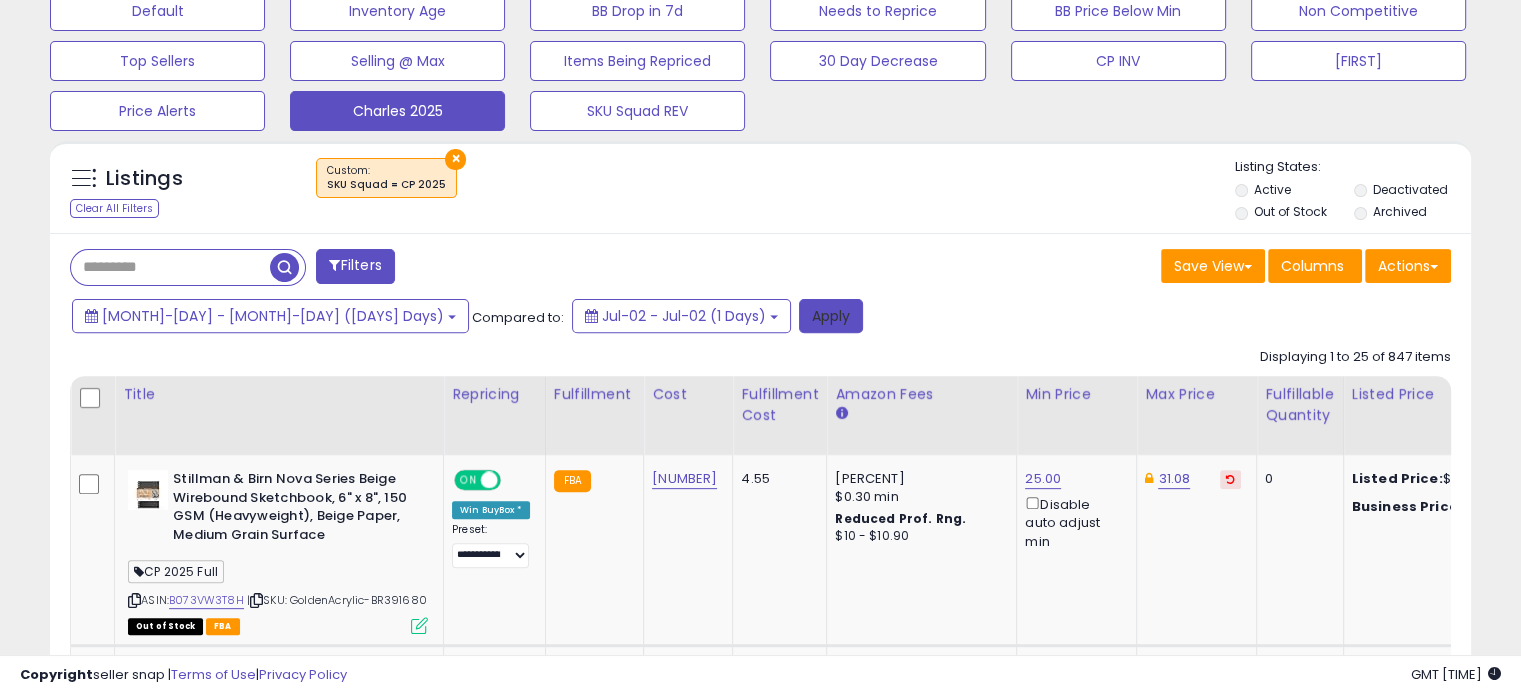 click on "Apply" at bounding box center (831, 316) 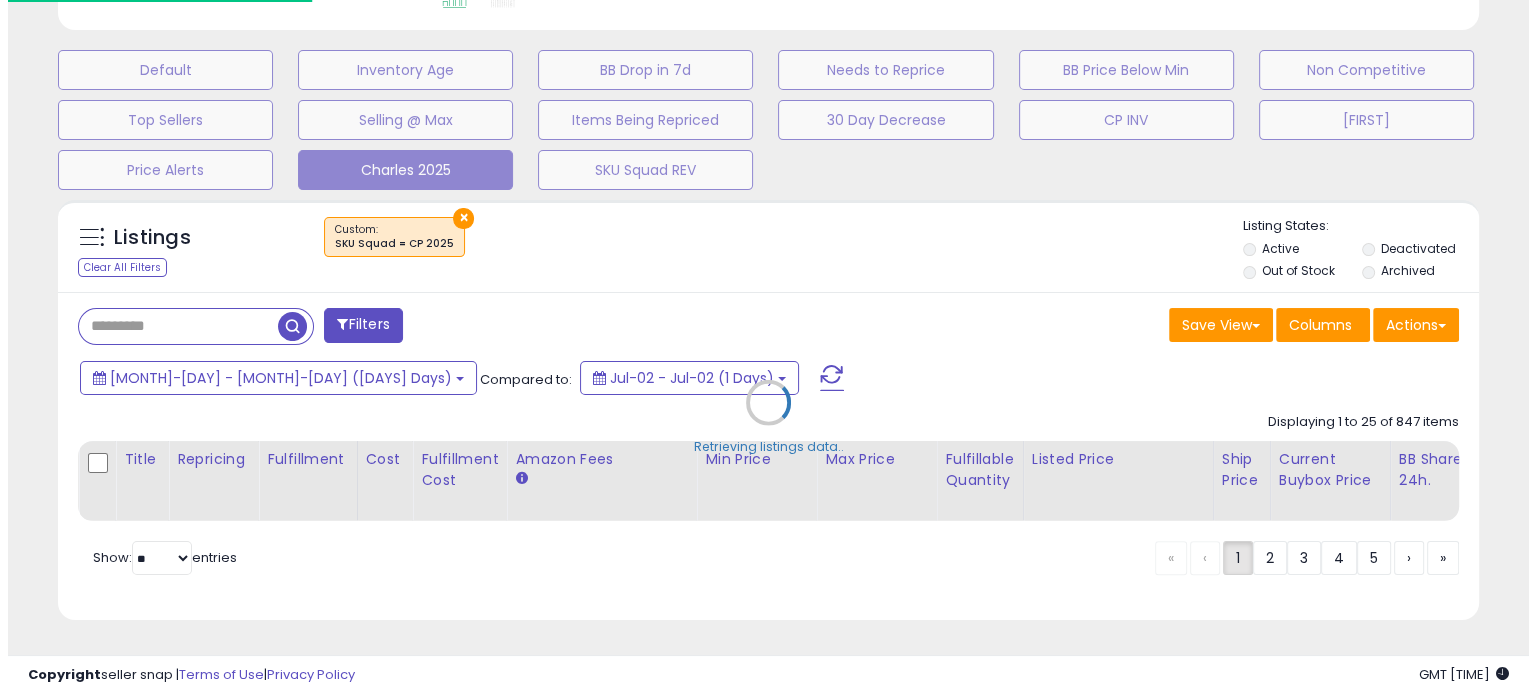 scroll, scrollTop: 593, scrollLeft: 0, axis: vertical 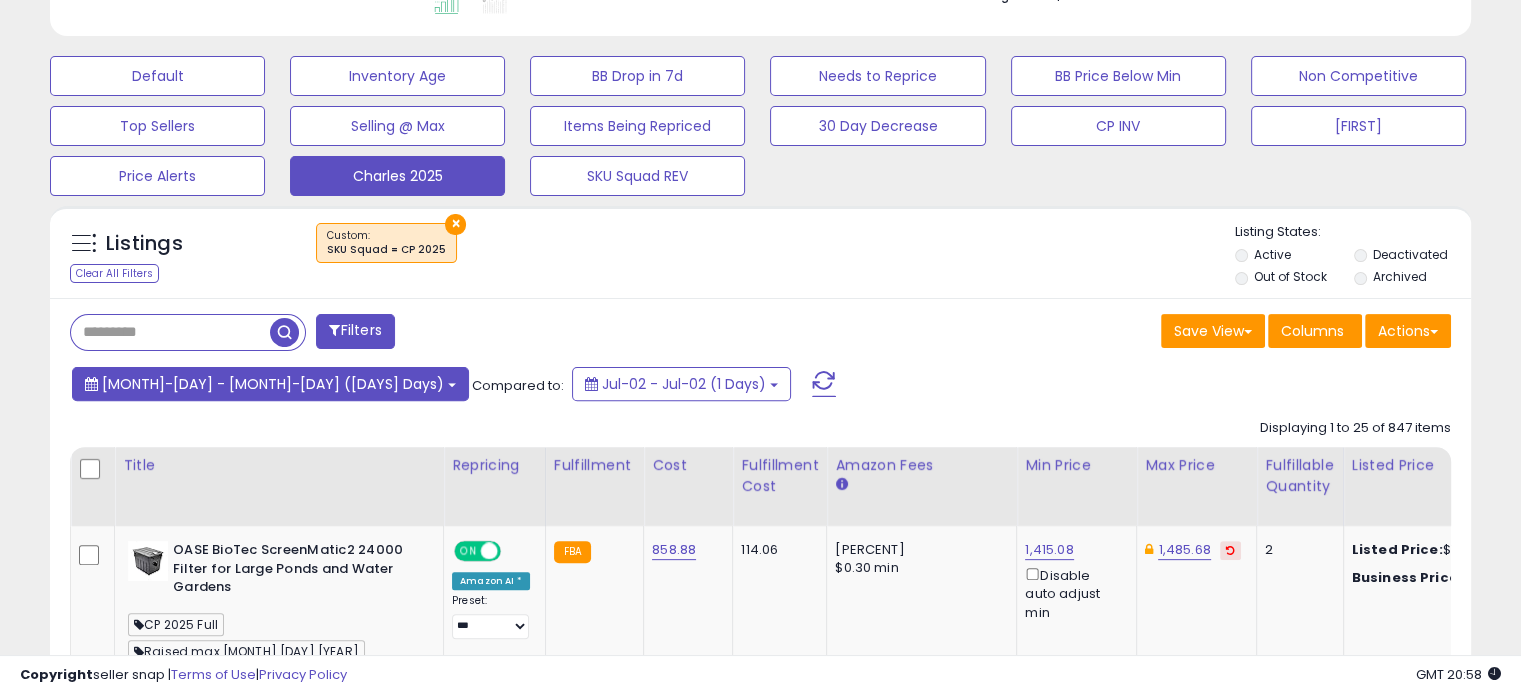 click at bounding box center [452, 385] 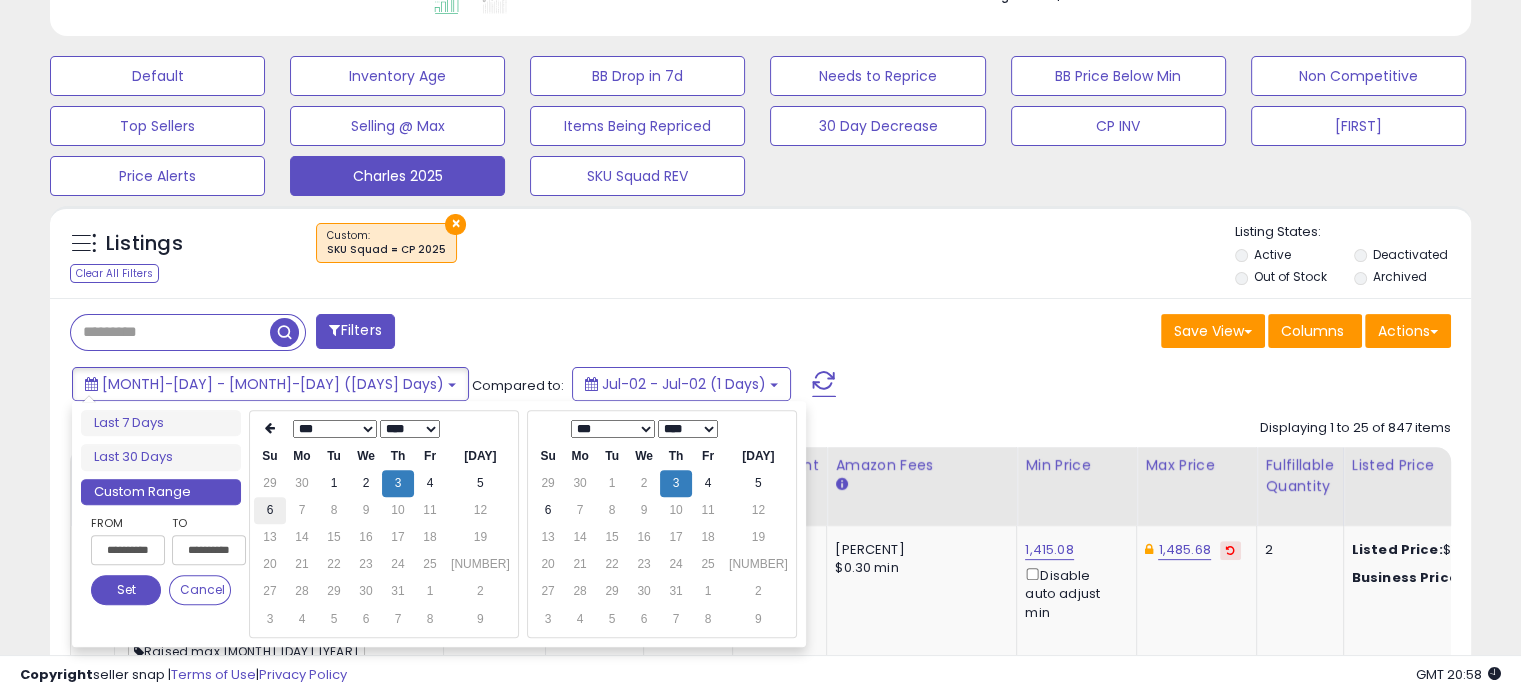 click on "6" at bounding box center [270, 483] 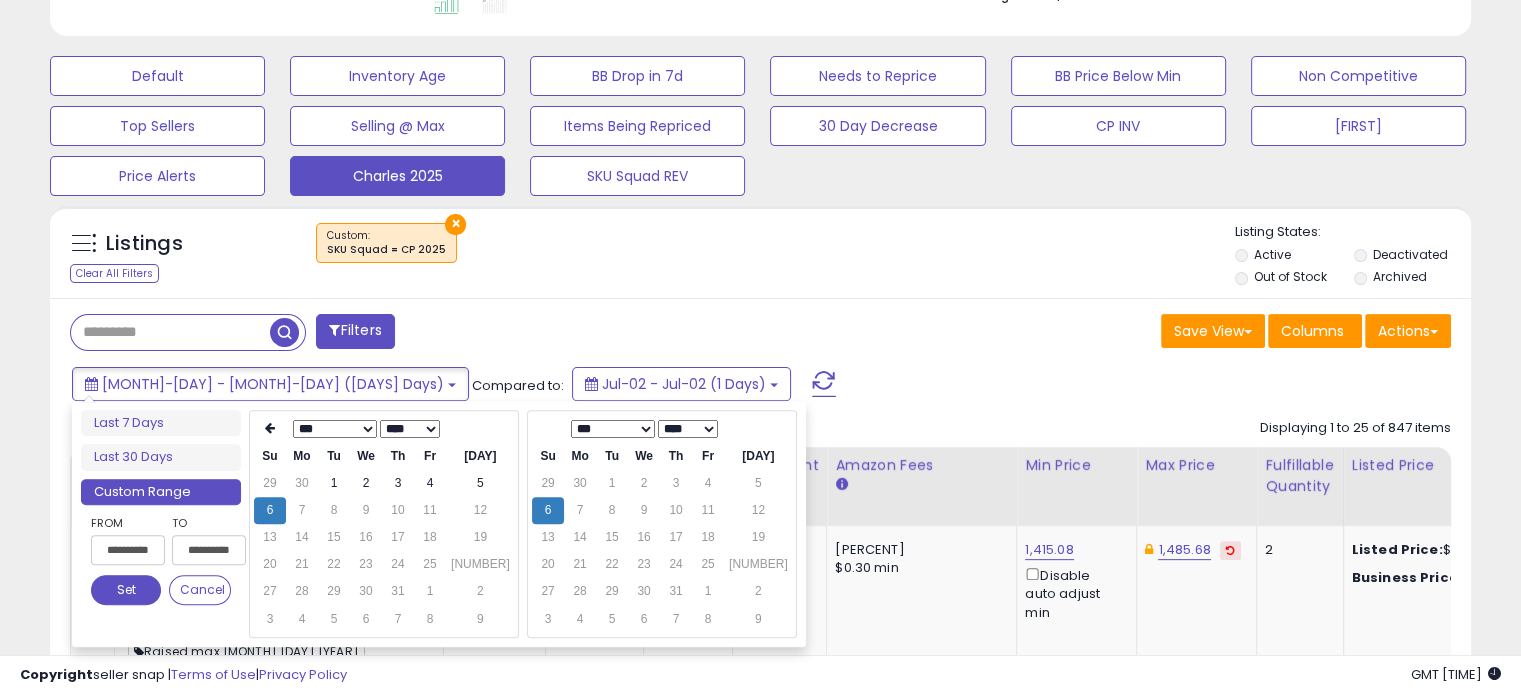 click on "**********" at bounding box center [161, 564] 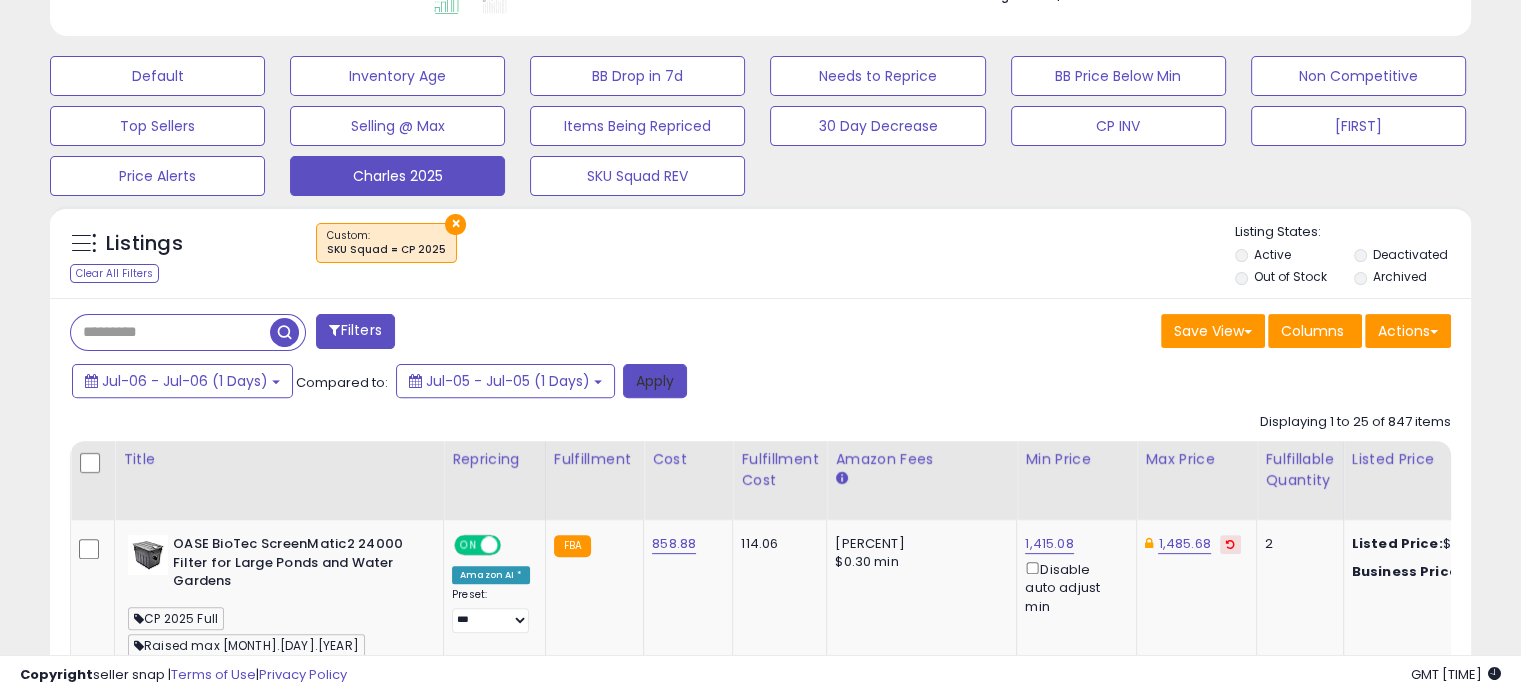 click on "Apply" at bounding box center (655, 381) 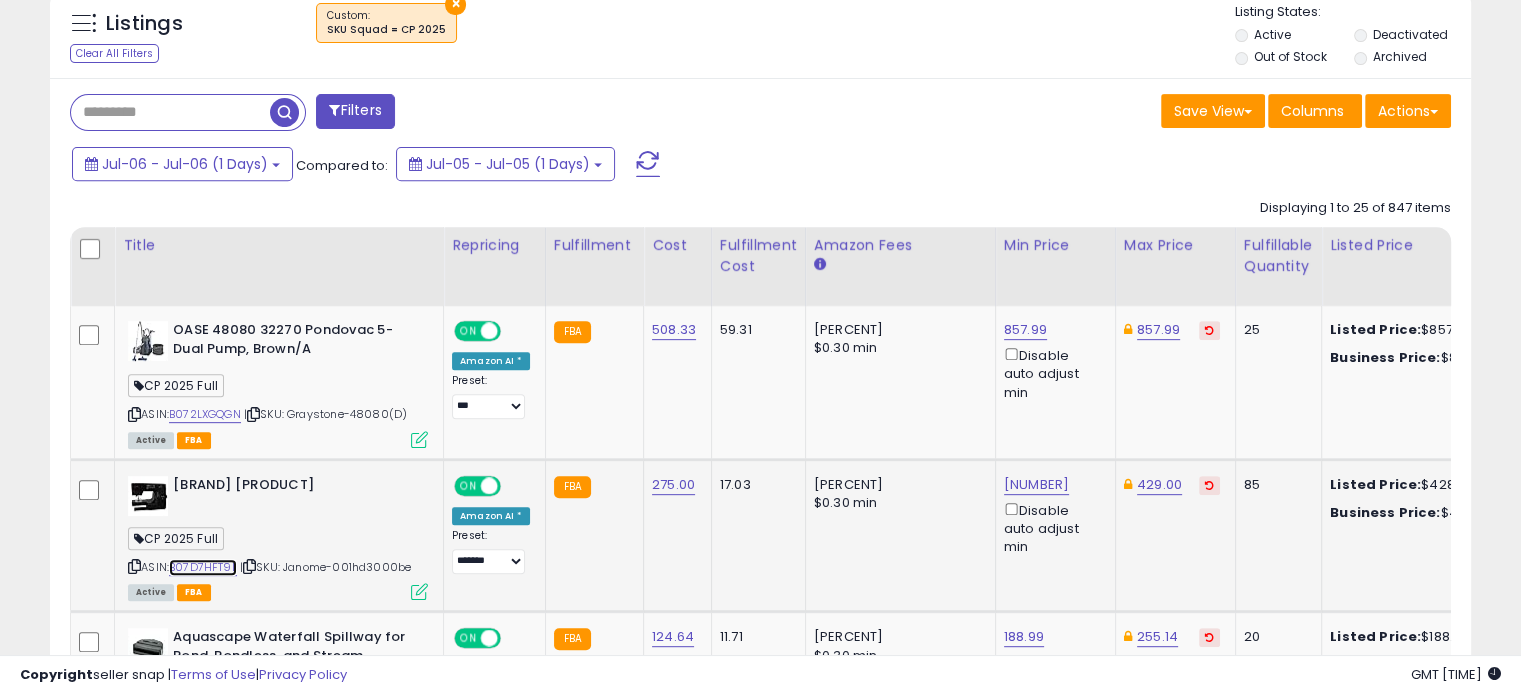 click on "B07D7HFT9L" at bounding box center [203, 567] 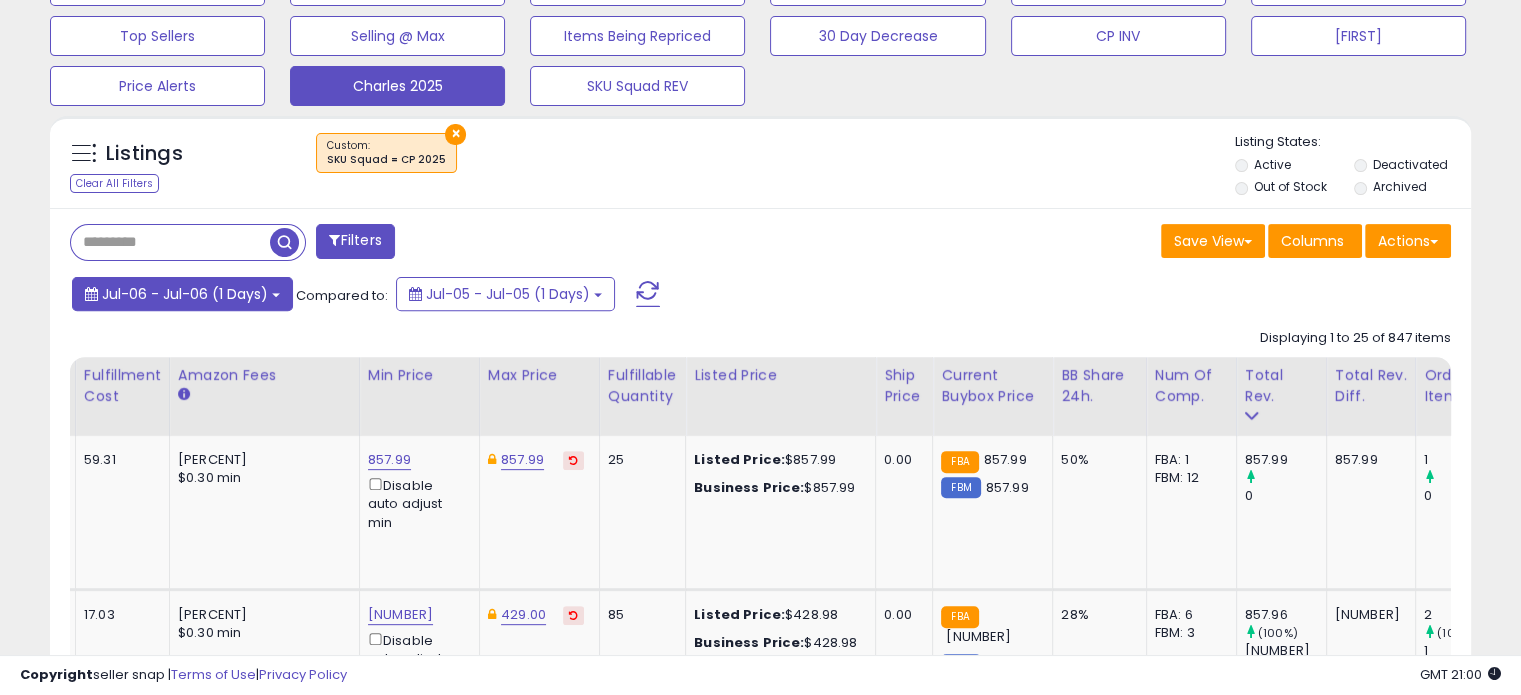 click on "Jul-06 - Jul-06 (1 Days)" at bounding box center [182, 294] 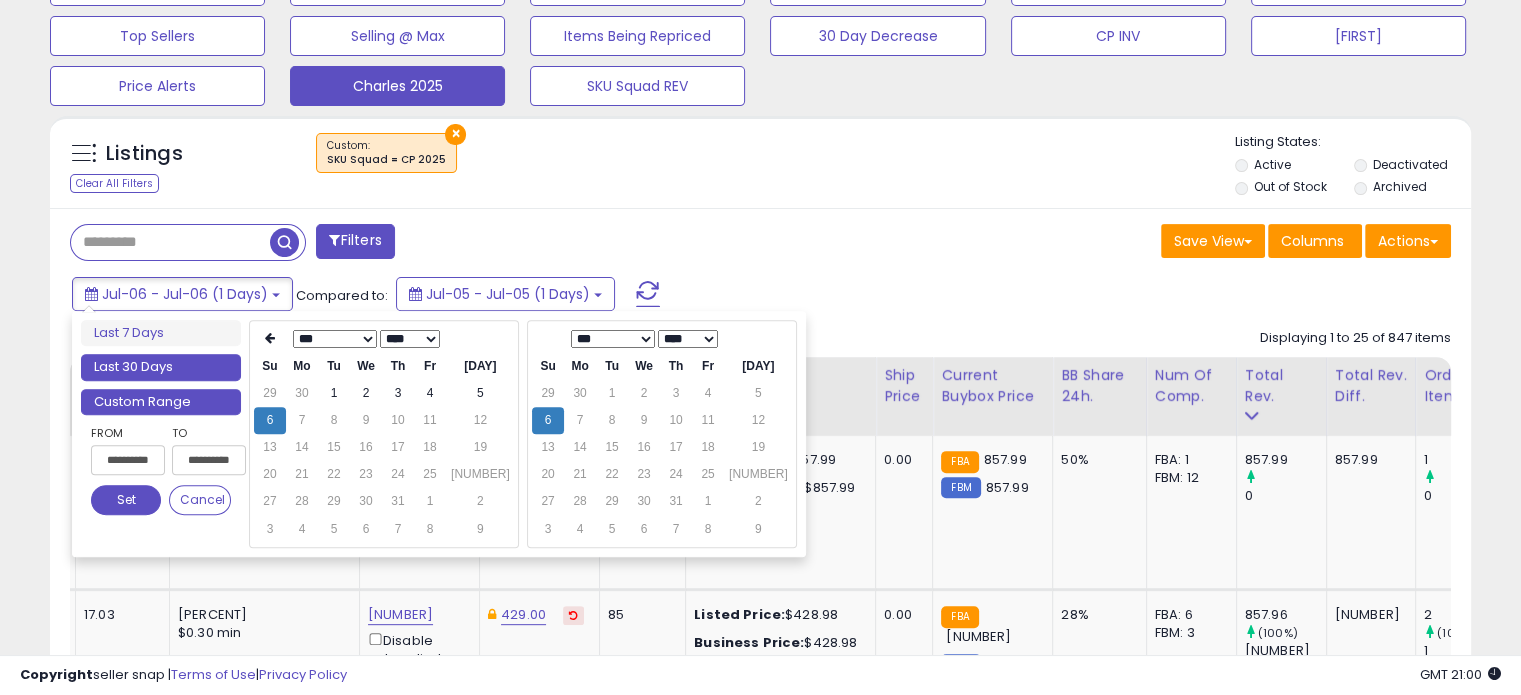 click on "Last 30 Days" at bounding box center (161, 367) 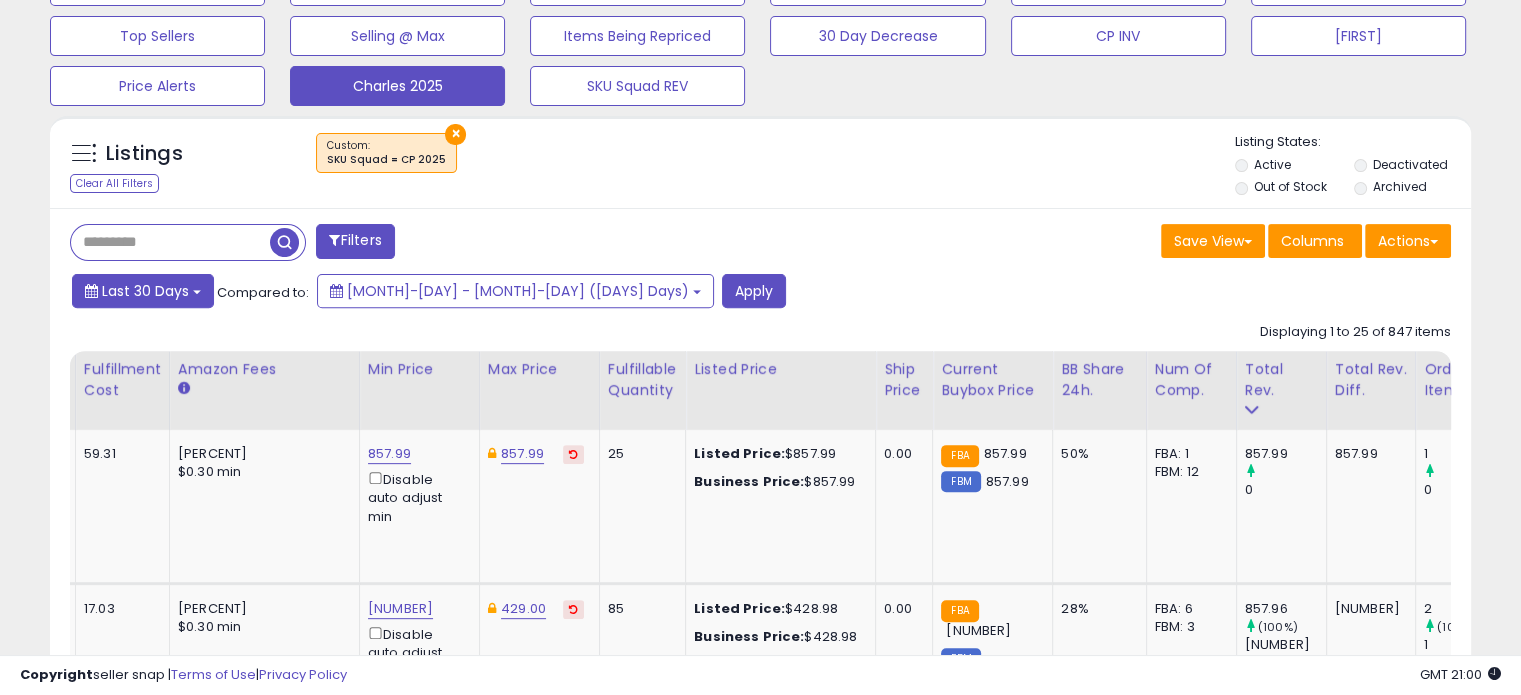 click on "Last 30 Days" at bounding box center [143, 291] 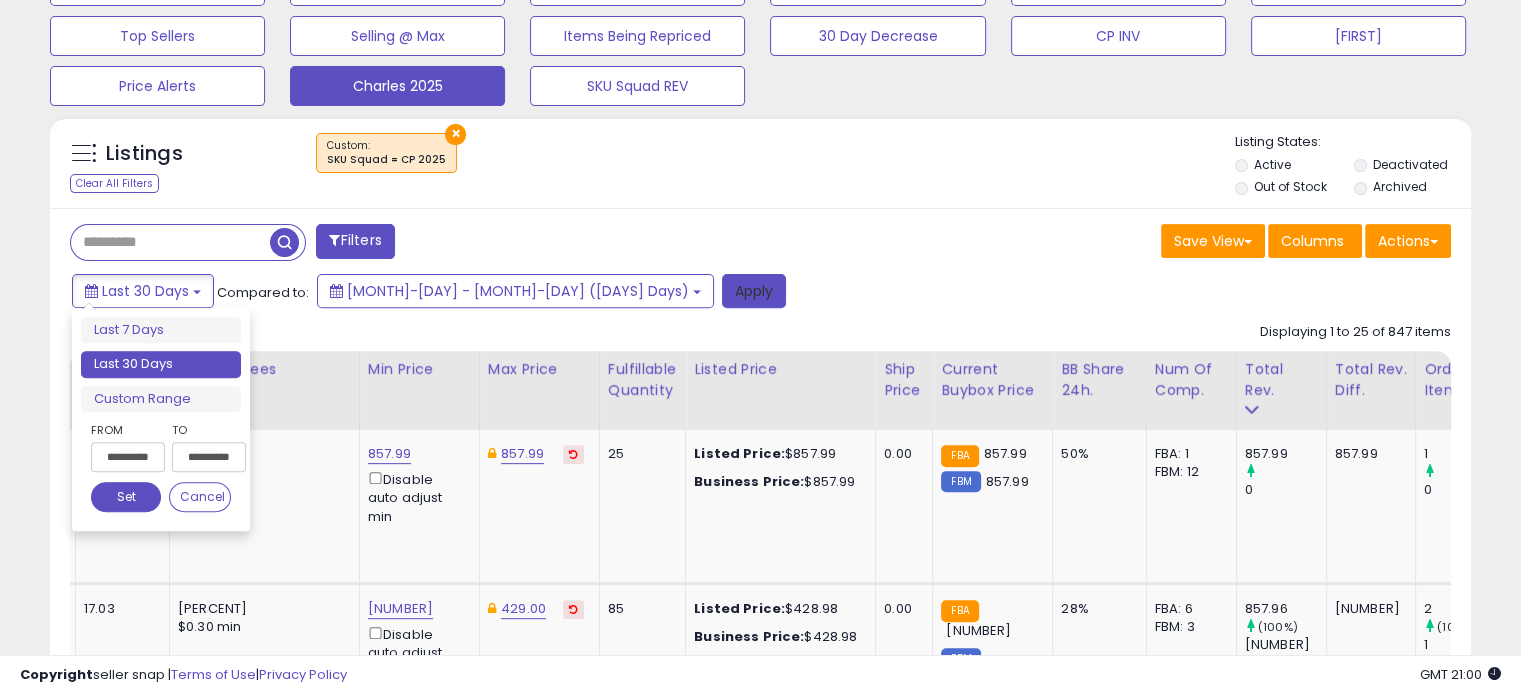 click on "Apply" at bounding box center (754, 291) 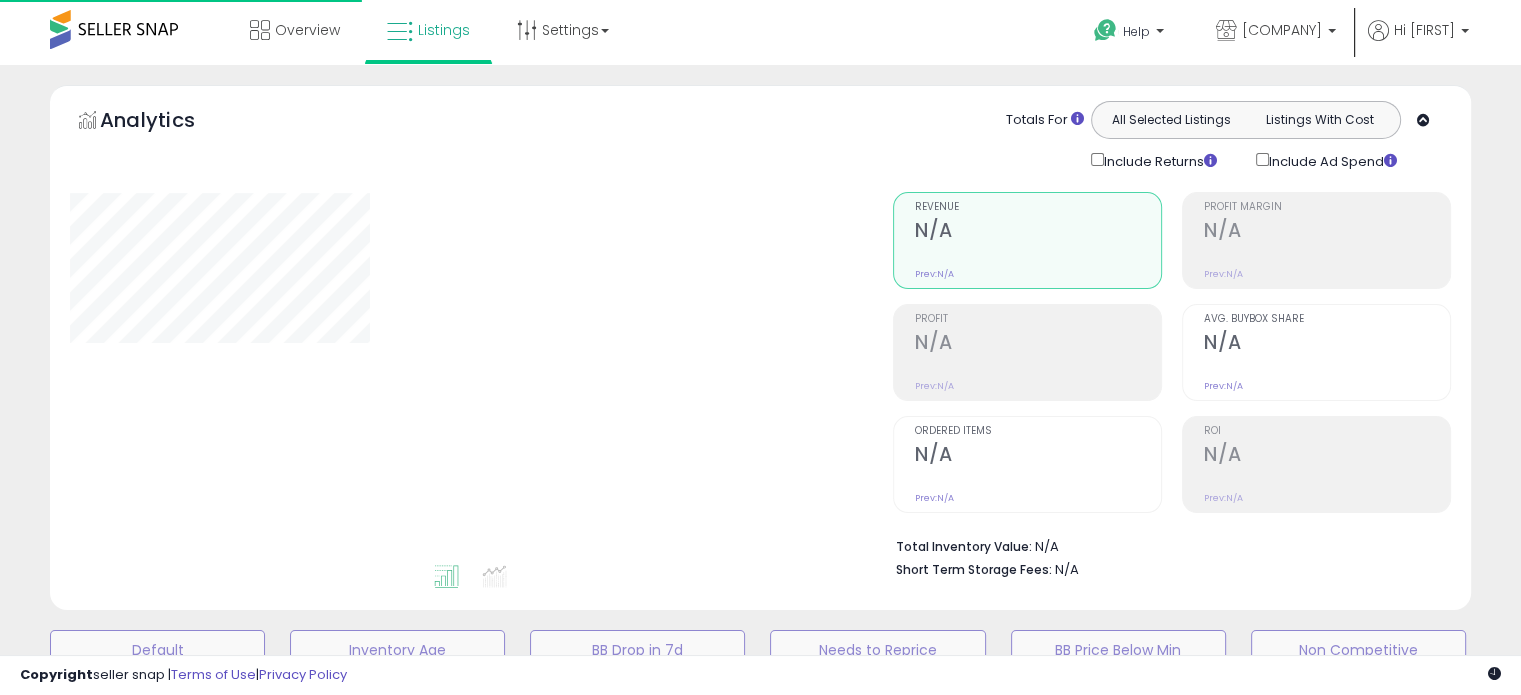 scroll, scrollTop: 593, scrollLeft: 0, axis: vertical 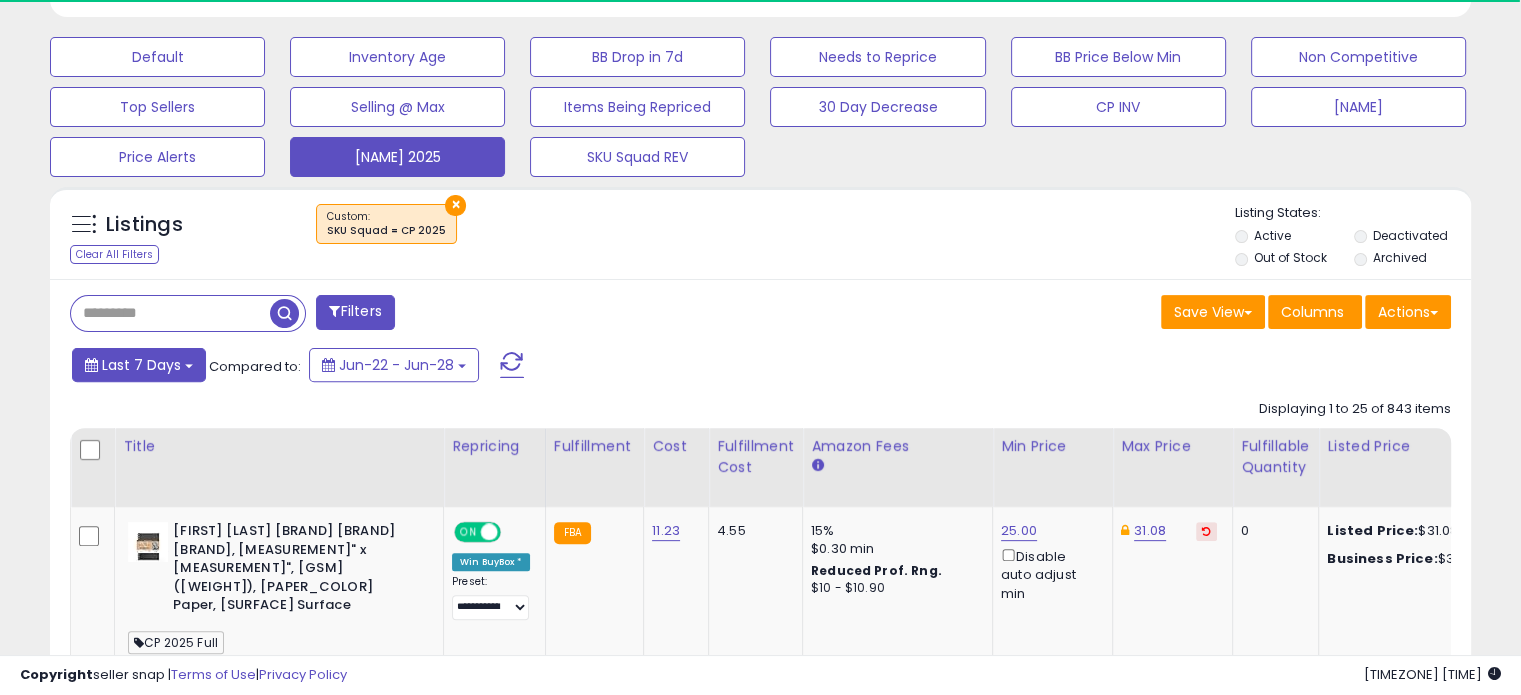 click at bounding box center [189, 366] 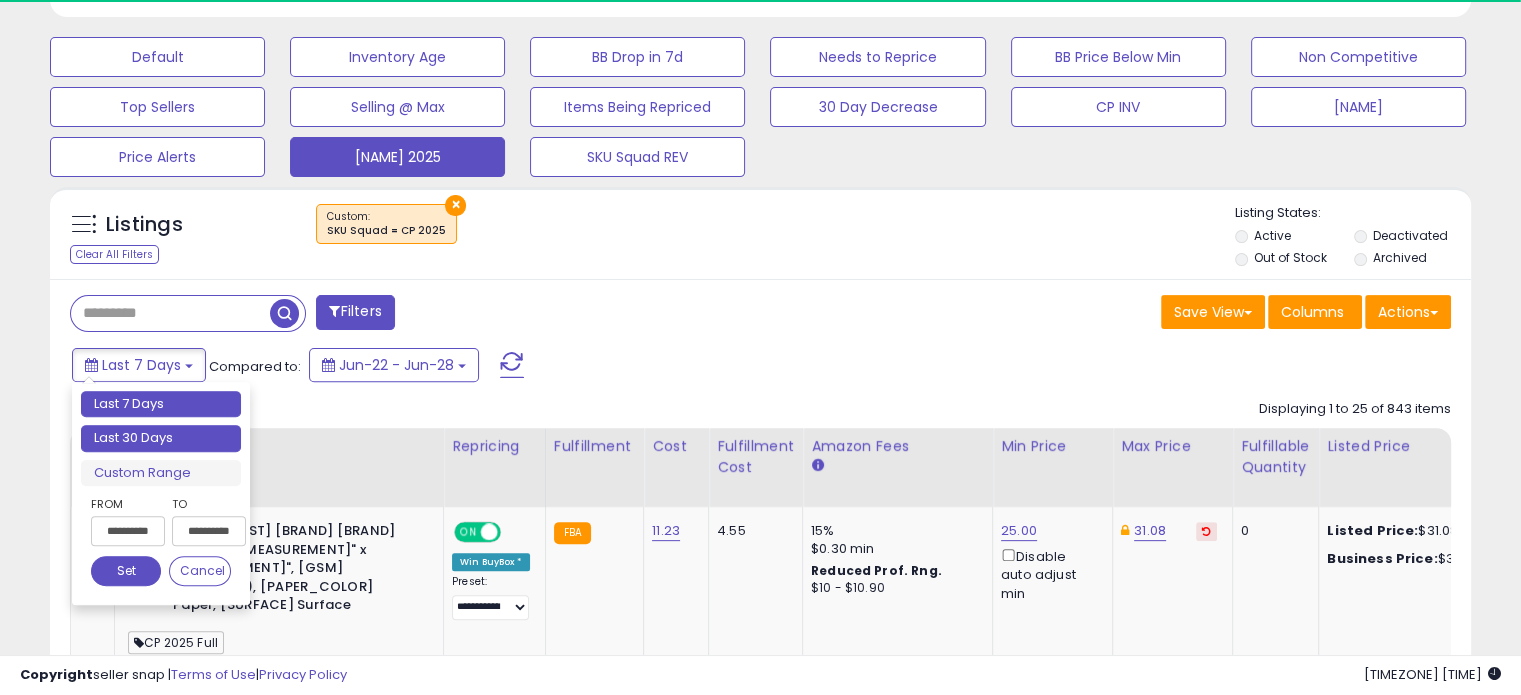 click on "Last 30 Days" at bounding box center (161, 438) 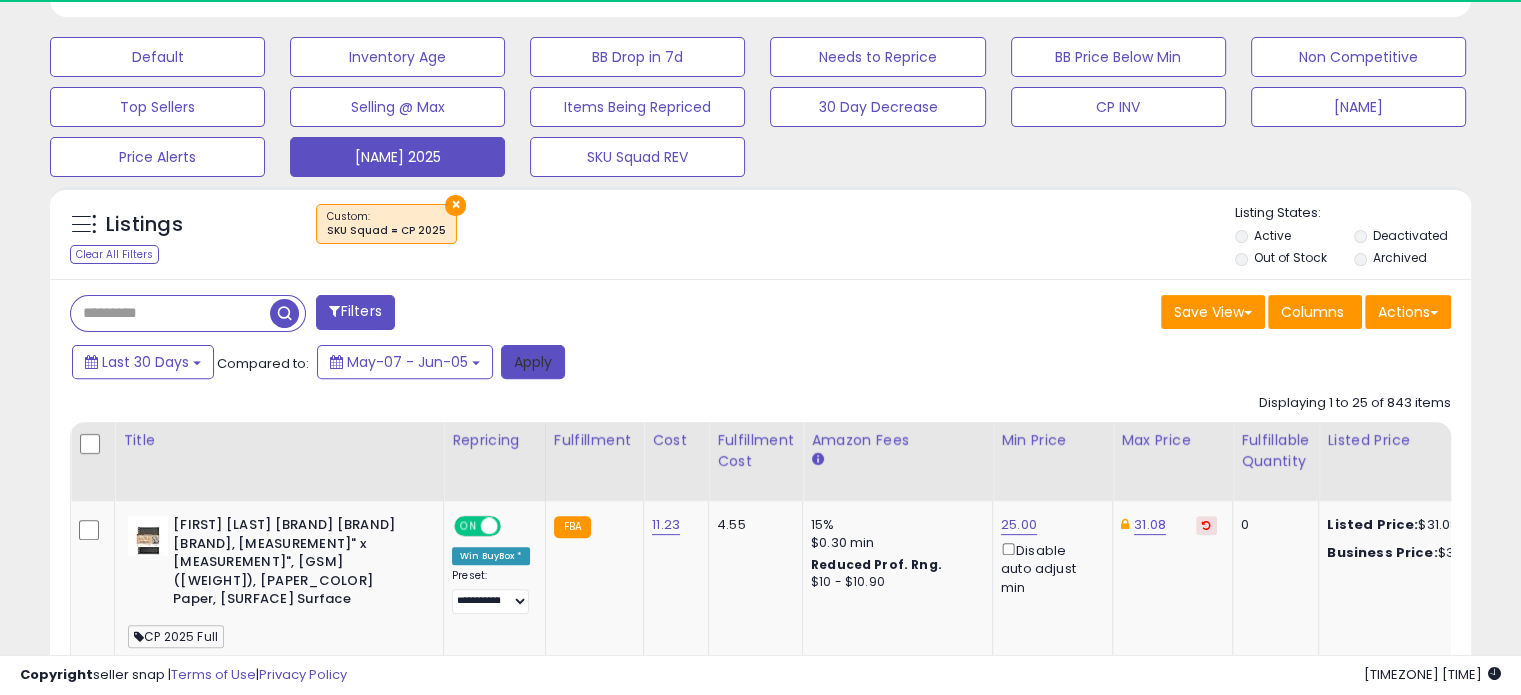 click on "Apply" at bounding box center (533, 362) 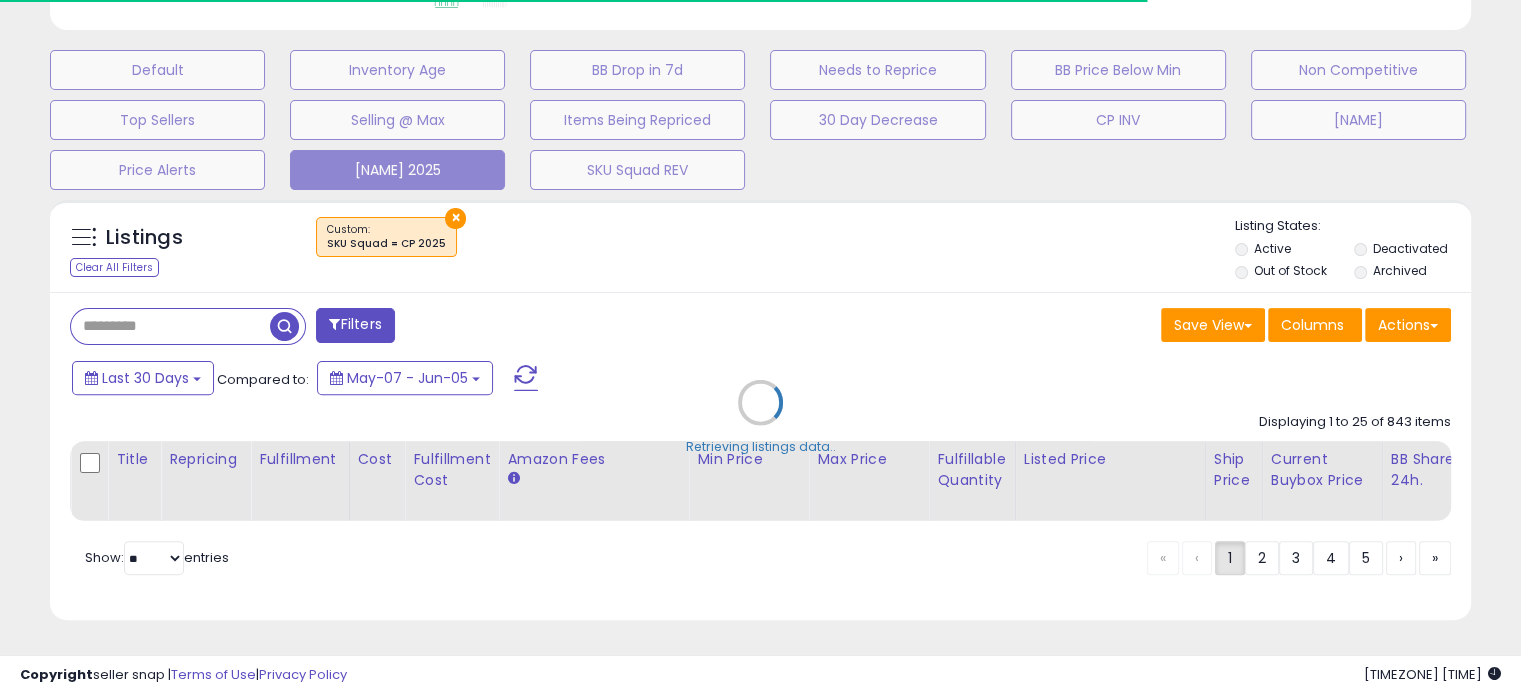 scroll, scrollTop: 999589, scrollLeft: 999176, axis: both 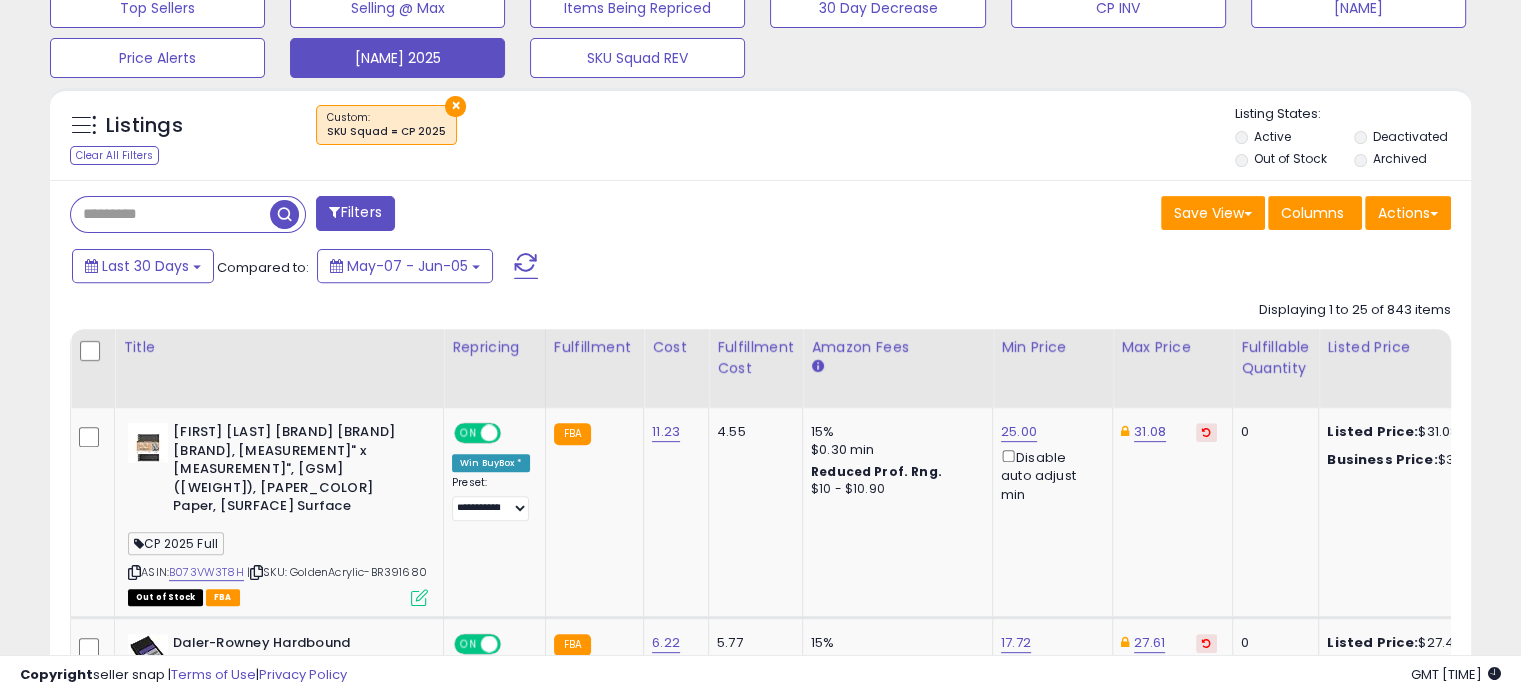 click on "Filters" at bounding box center (355, 213) 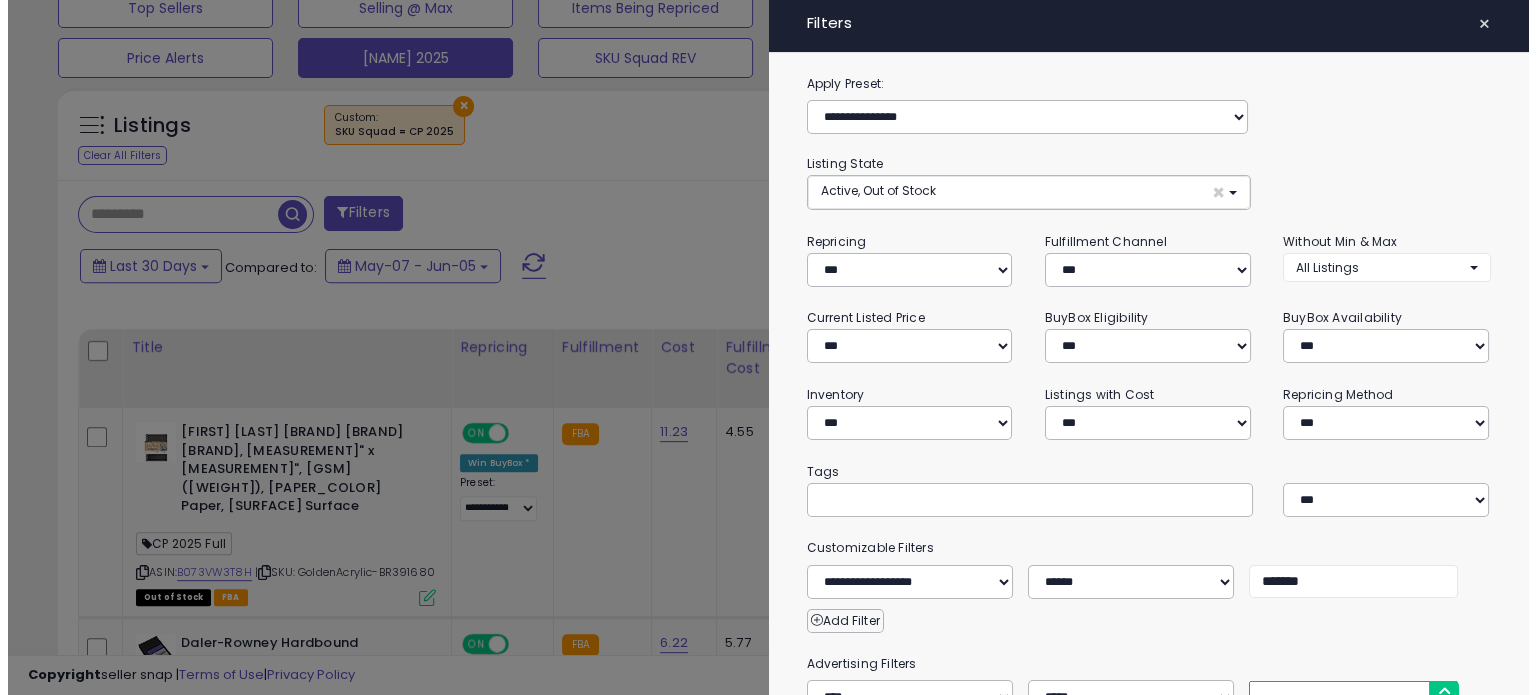 scroll, scrollTop: 999589, scrollLeft: 999168, axis: both 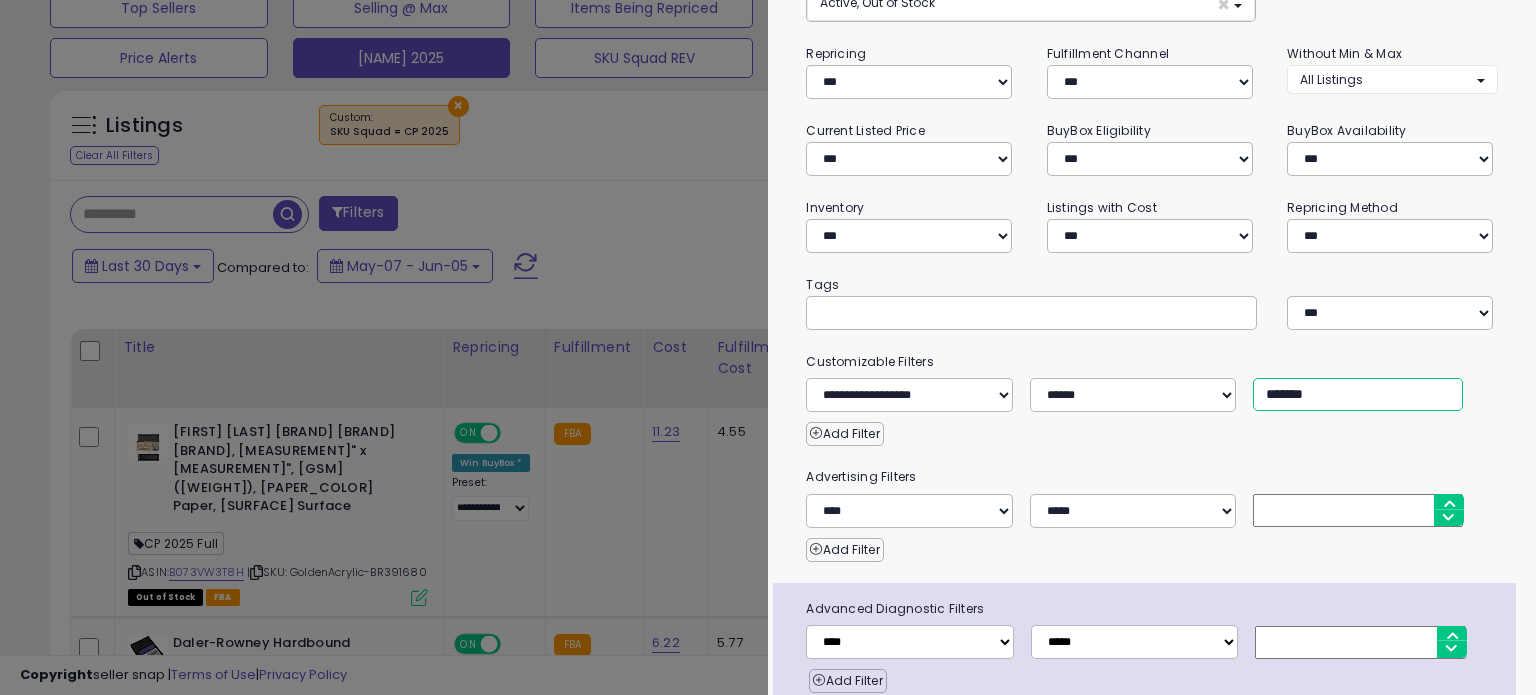 click on "*******" at bounding box center (1358, 394) 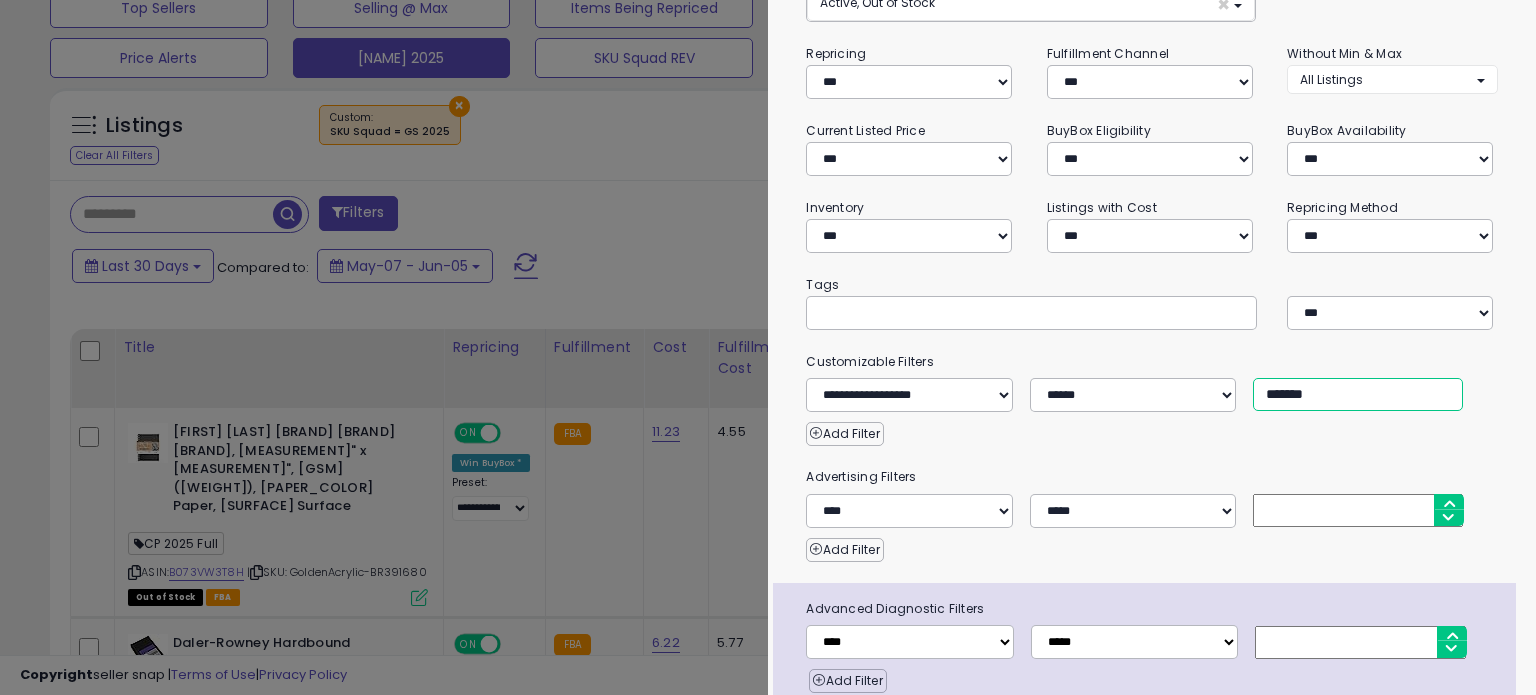 type on "*******" 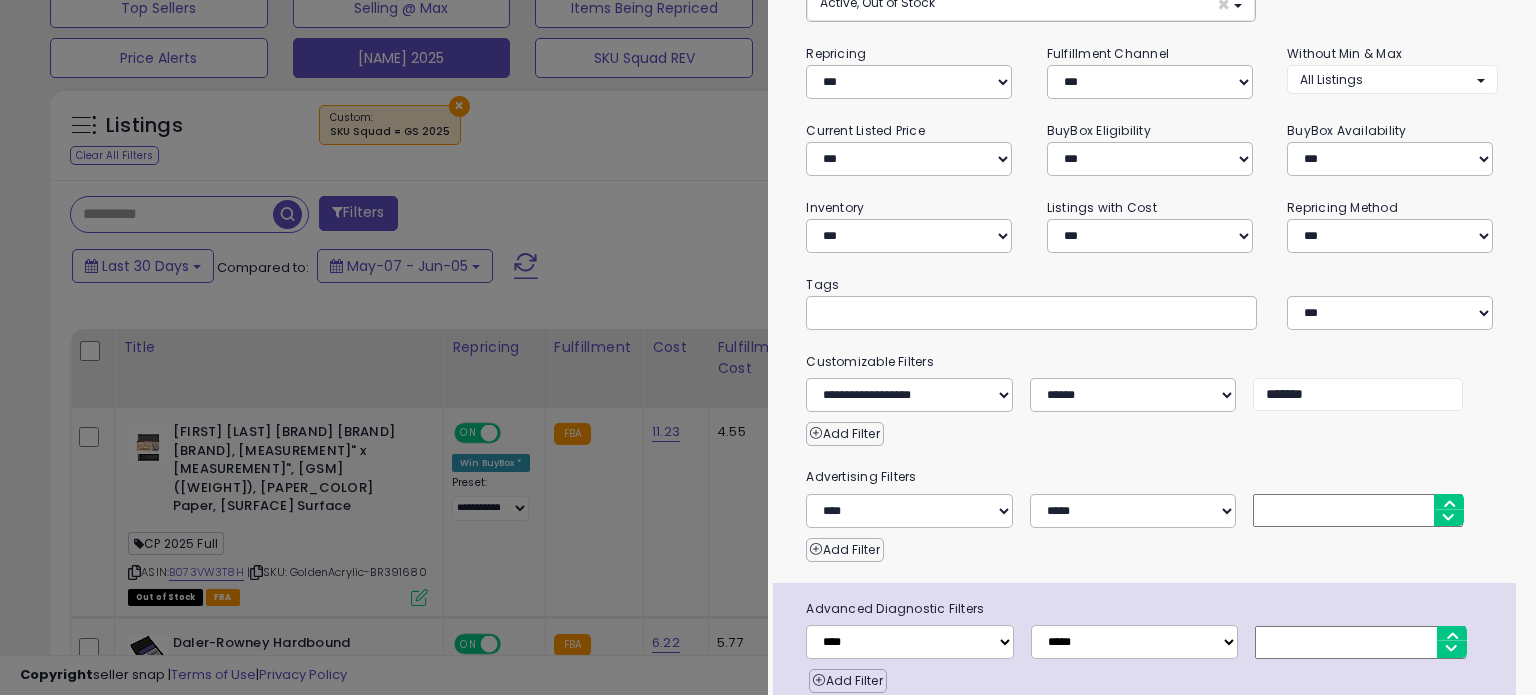 click at bounding box center (768, 347) 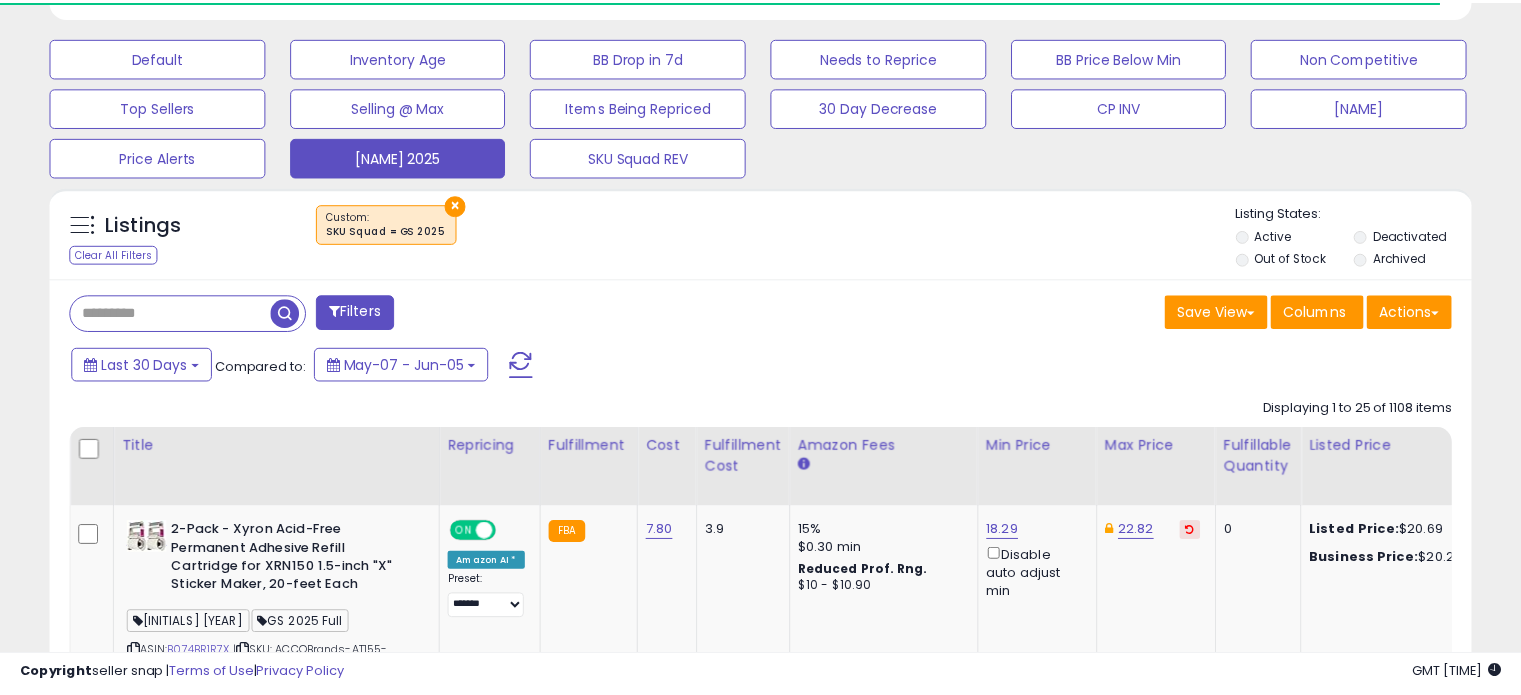 scroll, scrollTop: 692, scrollLeft: 0, axis: vertical 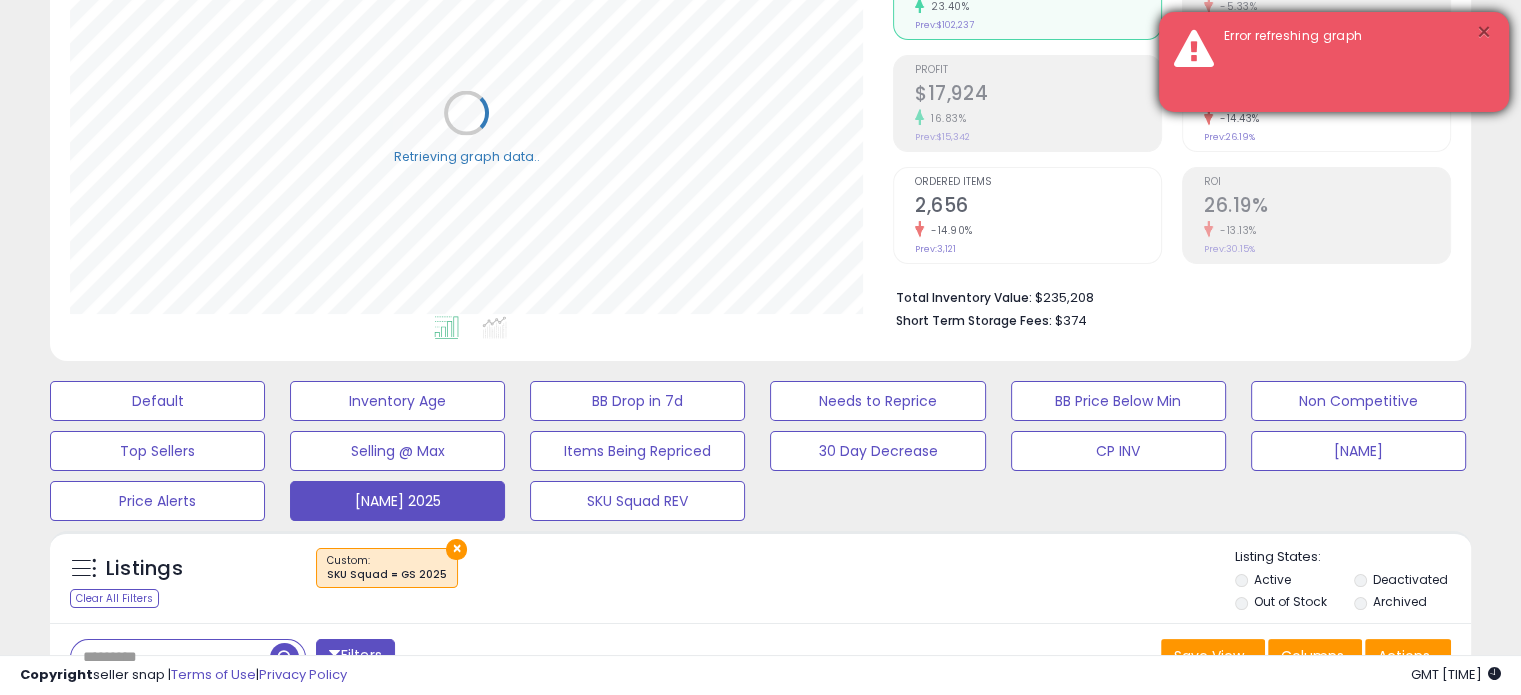 click on "×" at bounding box center (1484, 32) 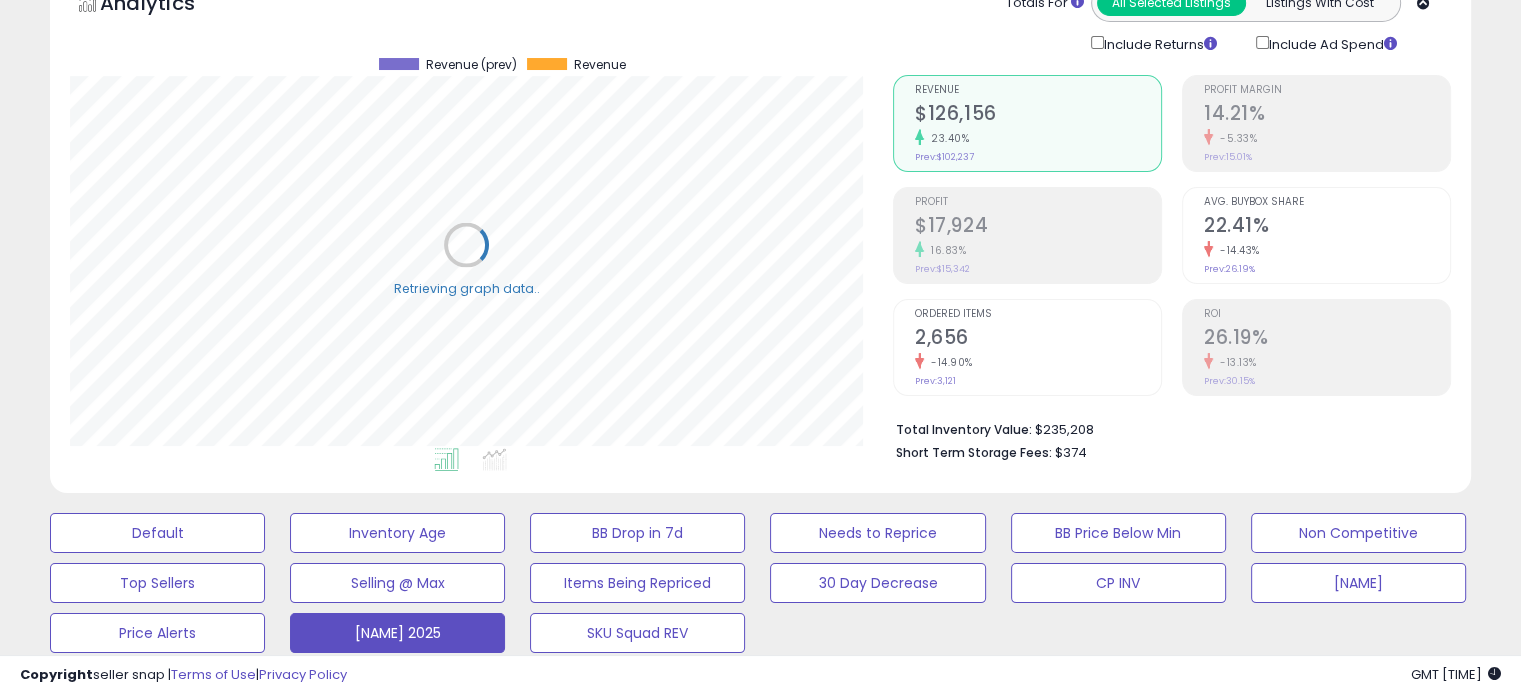 scroll, scrollTop: 116, scrollLeft: 0, axis: vertical 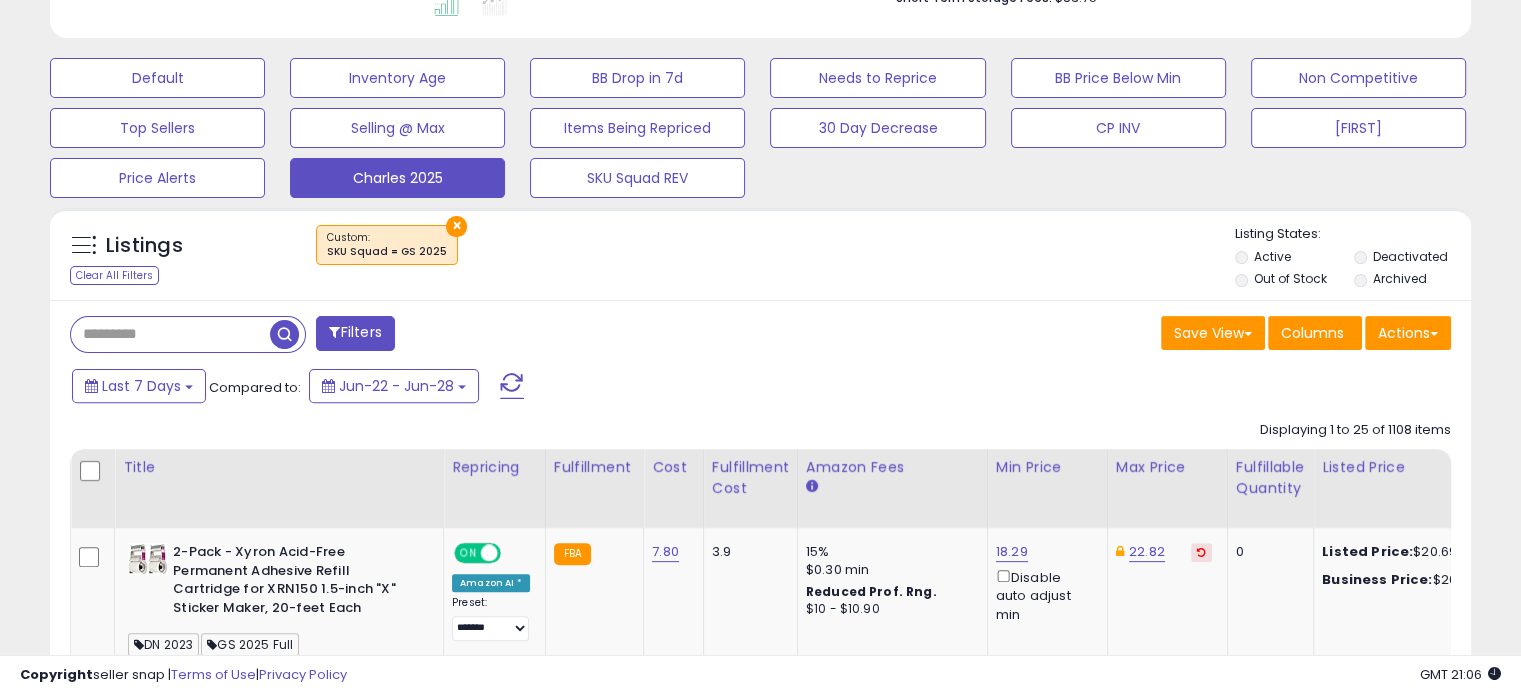 click on "Filters" at bounding box center [355, 333] 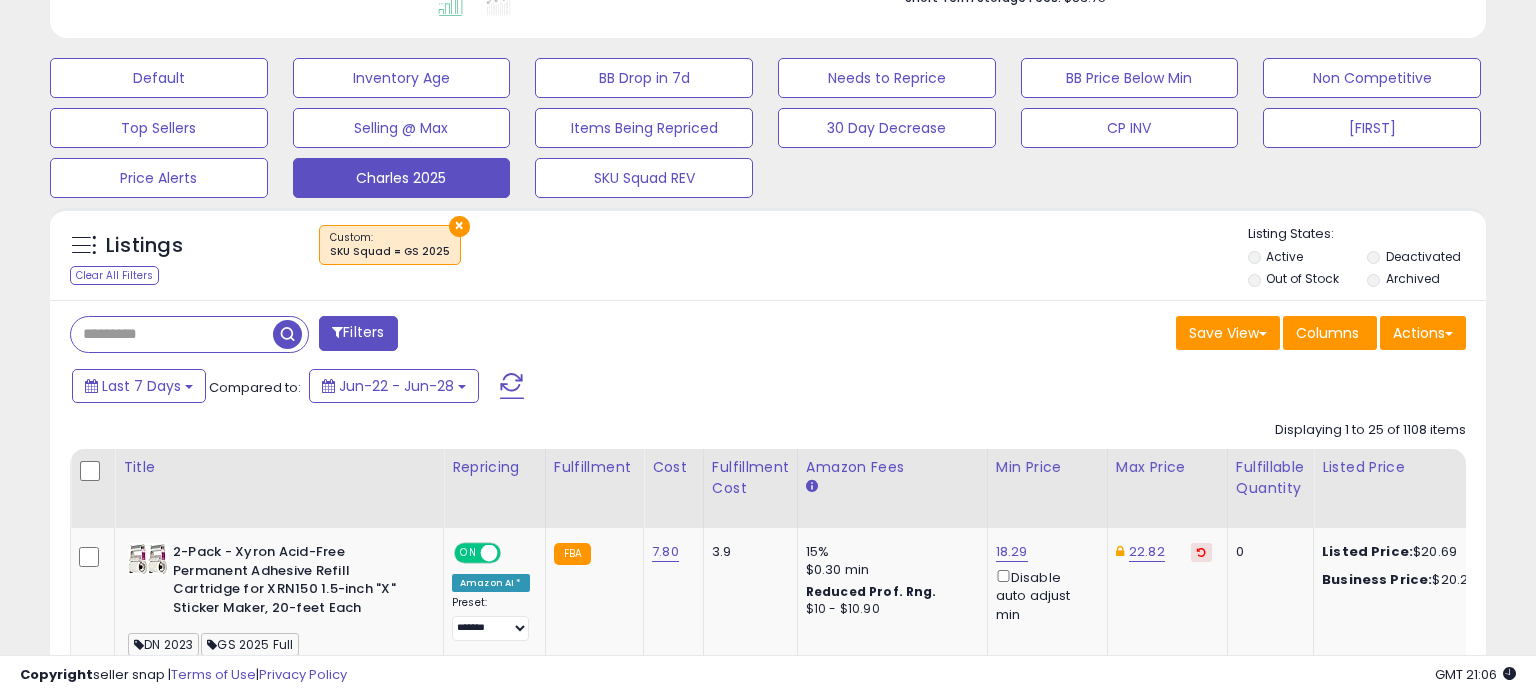 scroll, scrollTop: 999589, scrollLeft: 999168, axis: both 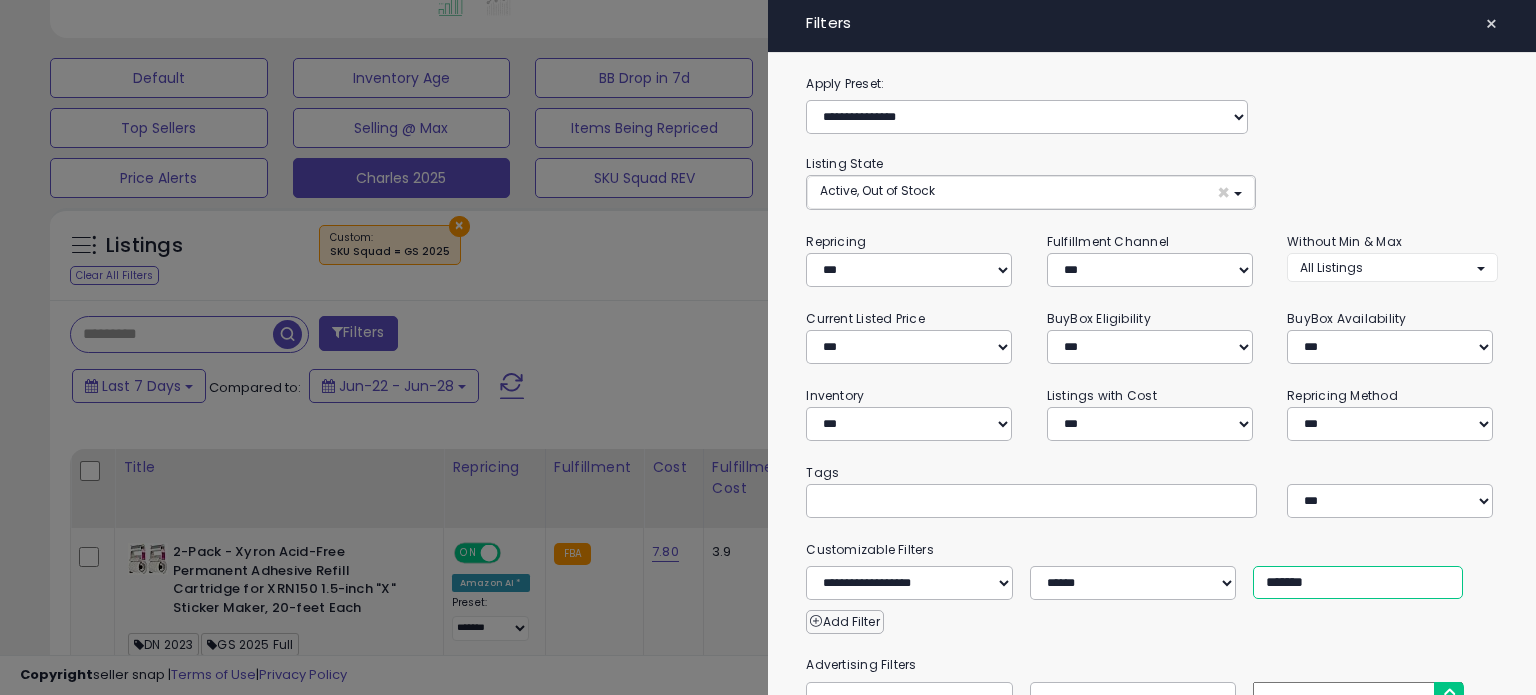 click on "*******" at bounding box center [1358, 582] 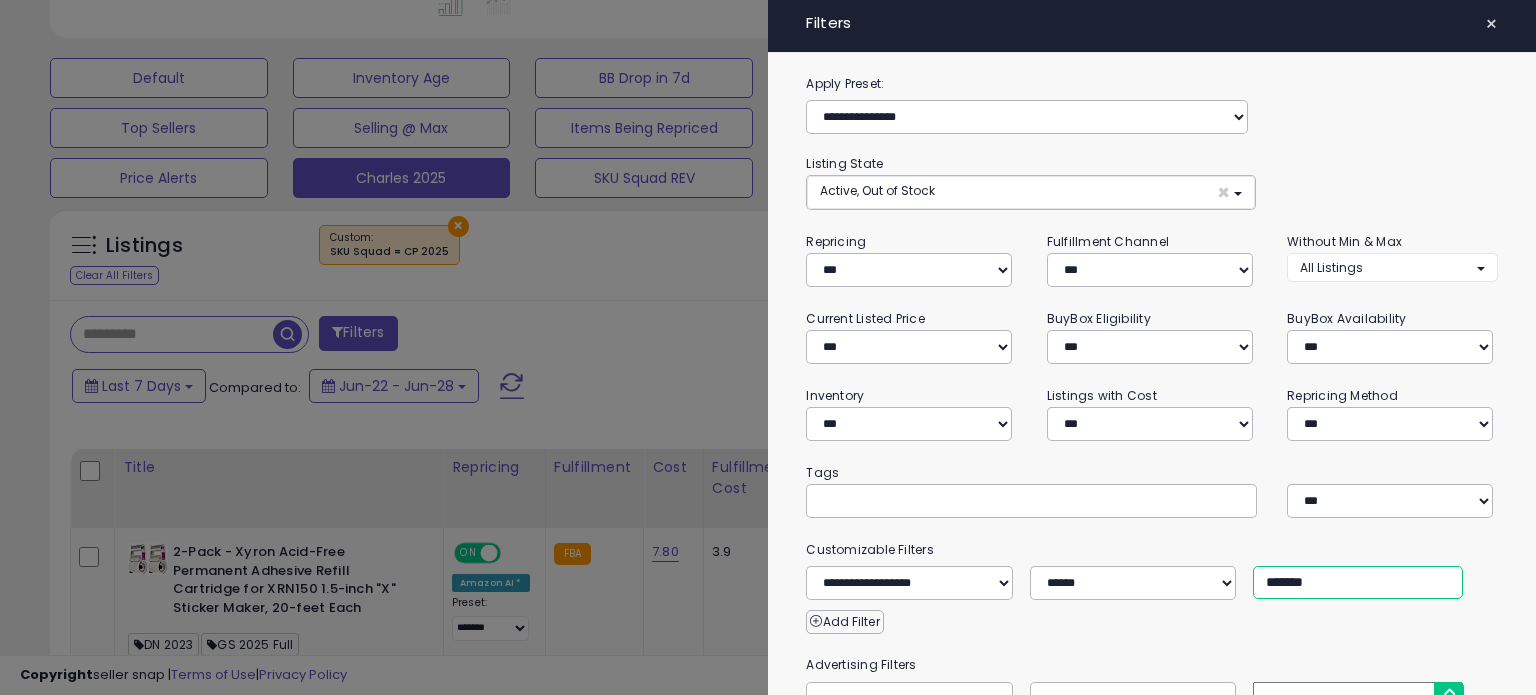 type on "*******" 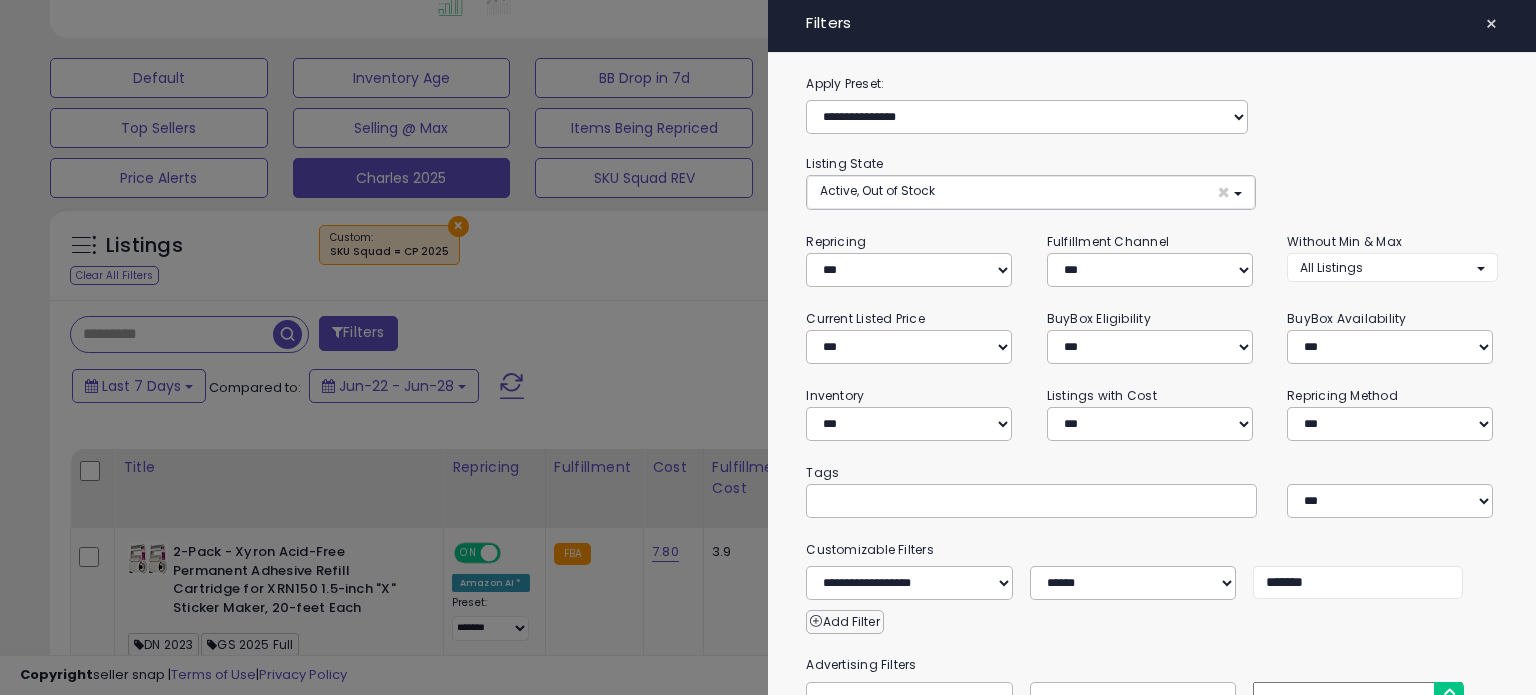 click at bounding box center [768, 347] 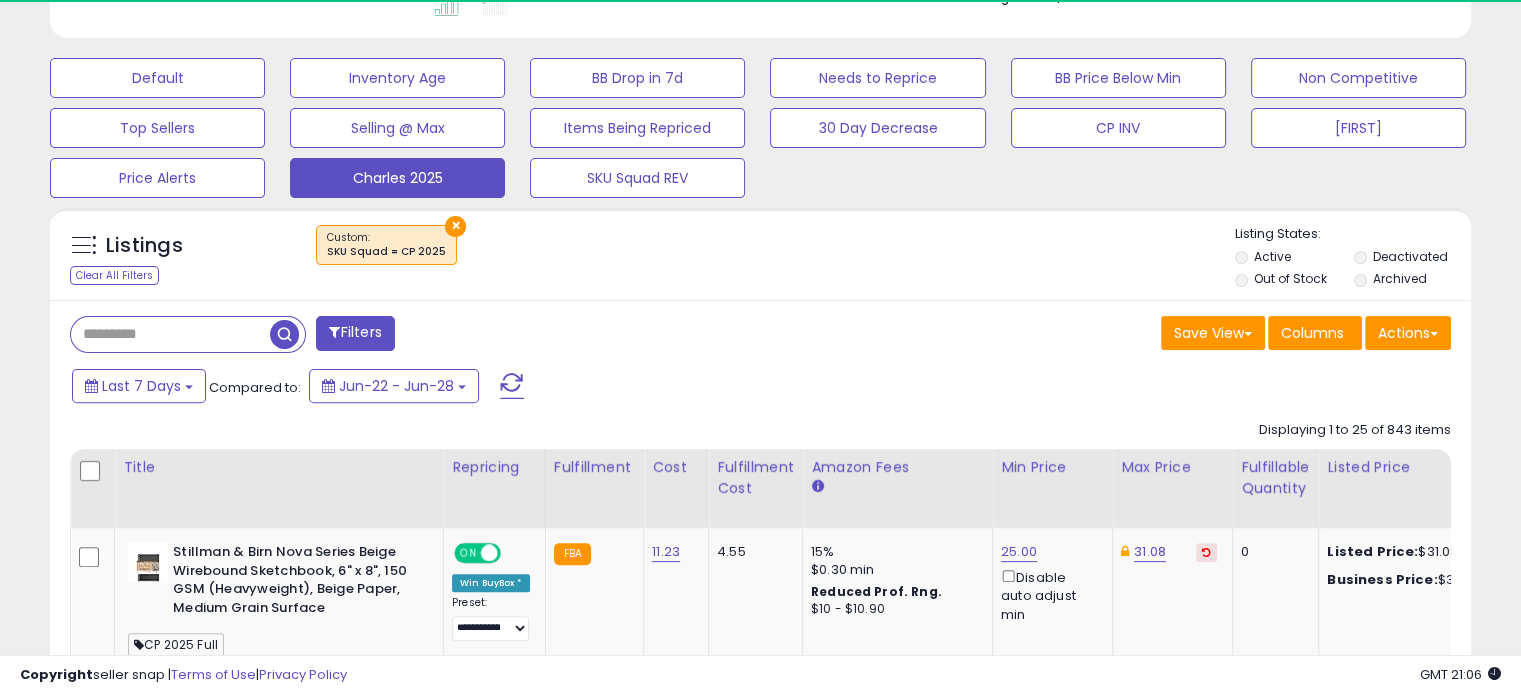 scroll, scrollTop: 409, scrollLeft: 822, axis: both 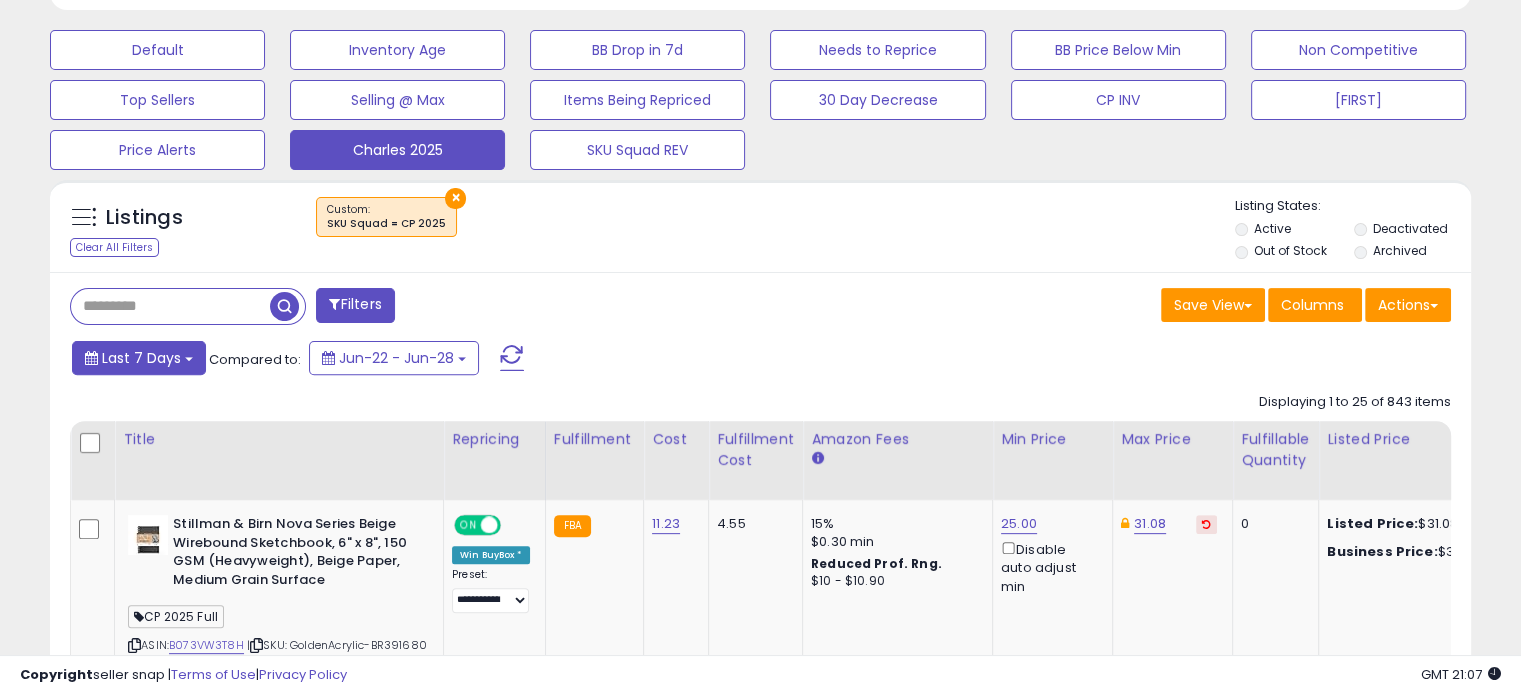 click on "Last 7 Days" at bounding box center (139, 358) 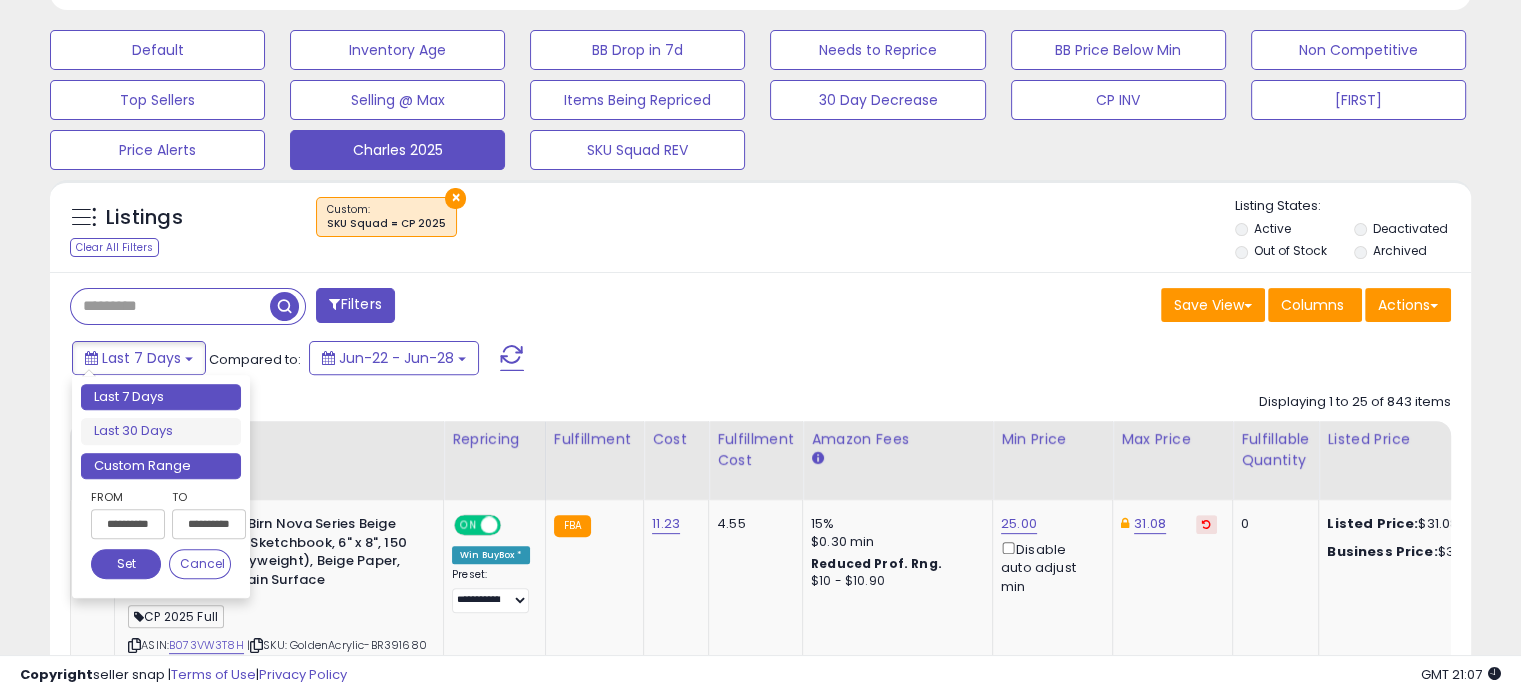 click on "Custom Range" at bounding box center [161, 466] 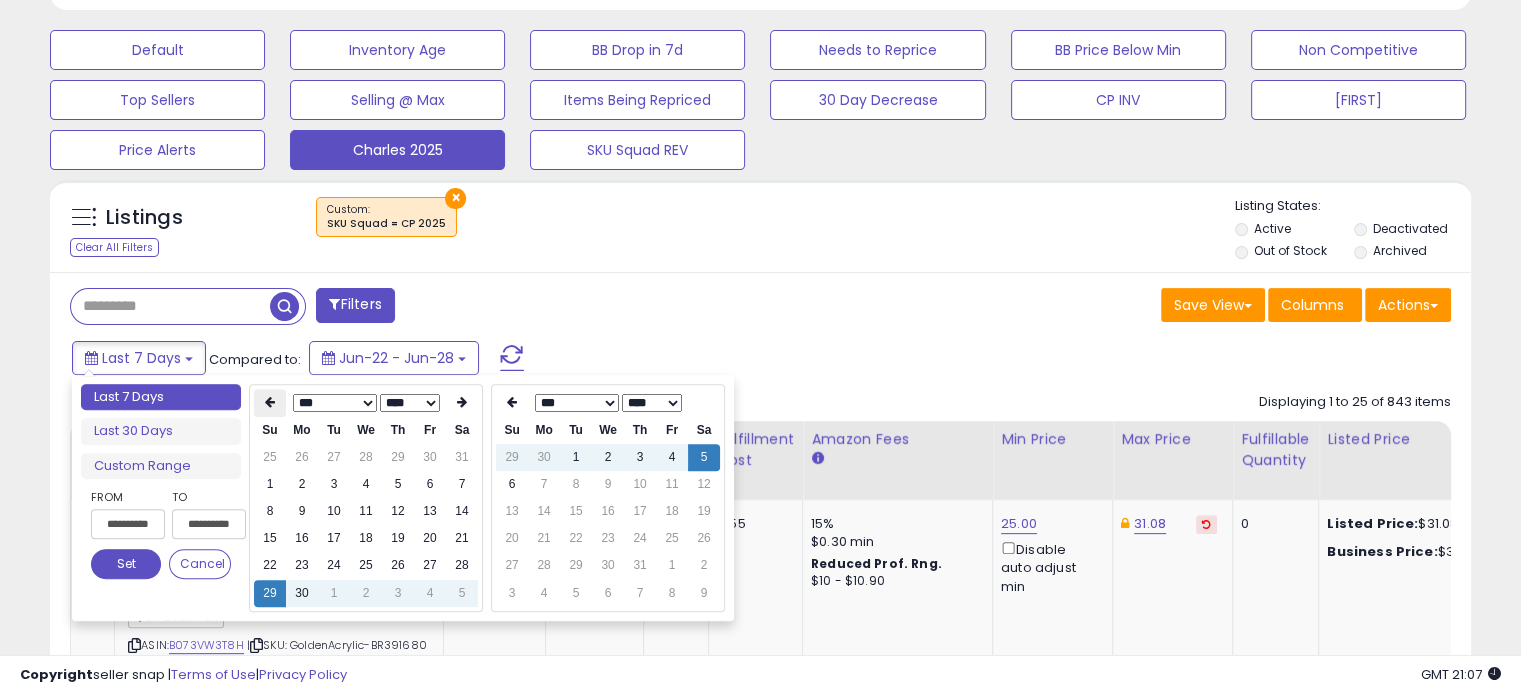 click at bounding box center [270, 403] 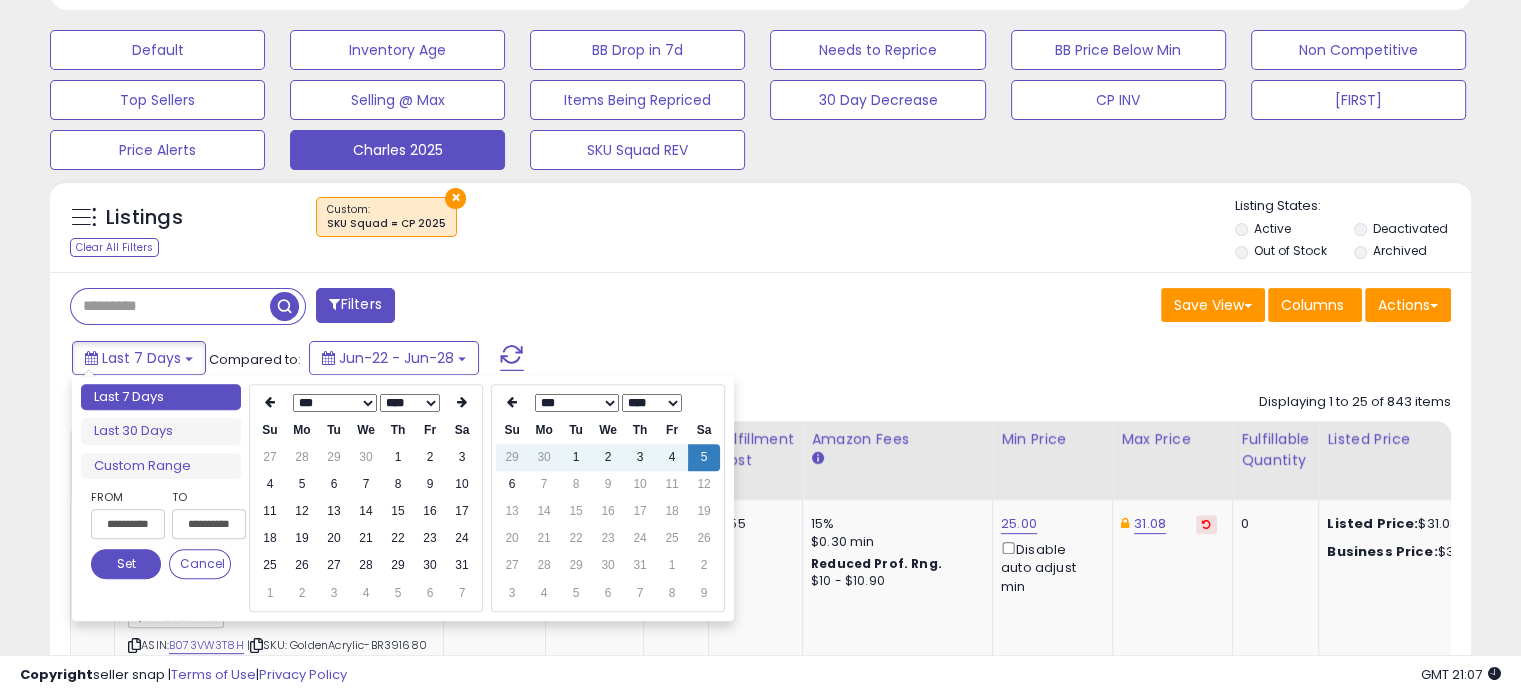 click at bounding box center (270, 403) 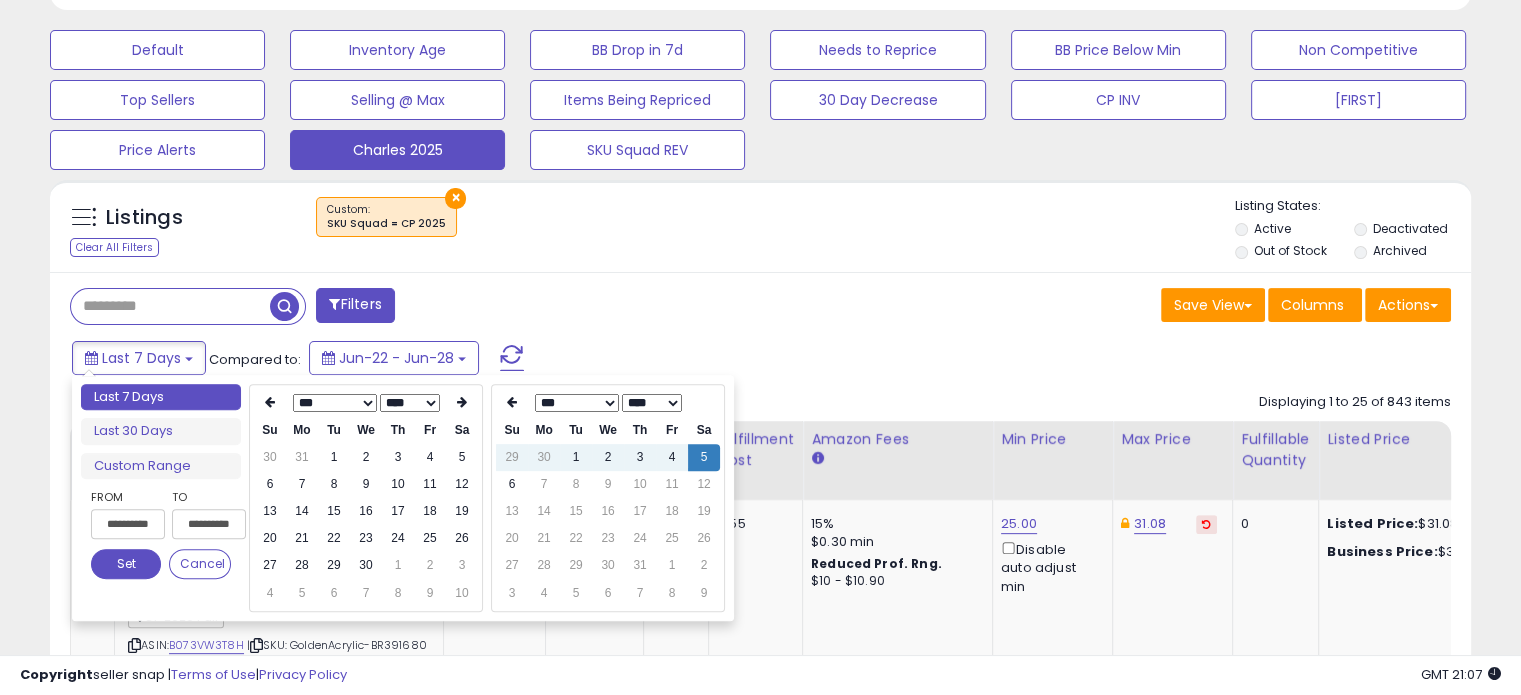 click at bounding box center [270, 403] 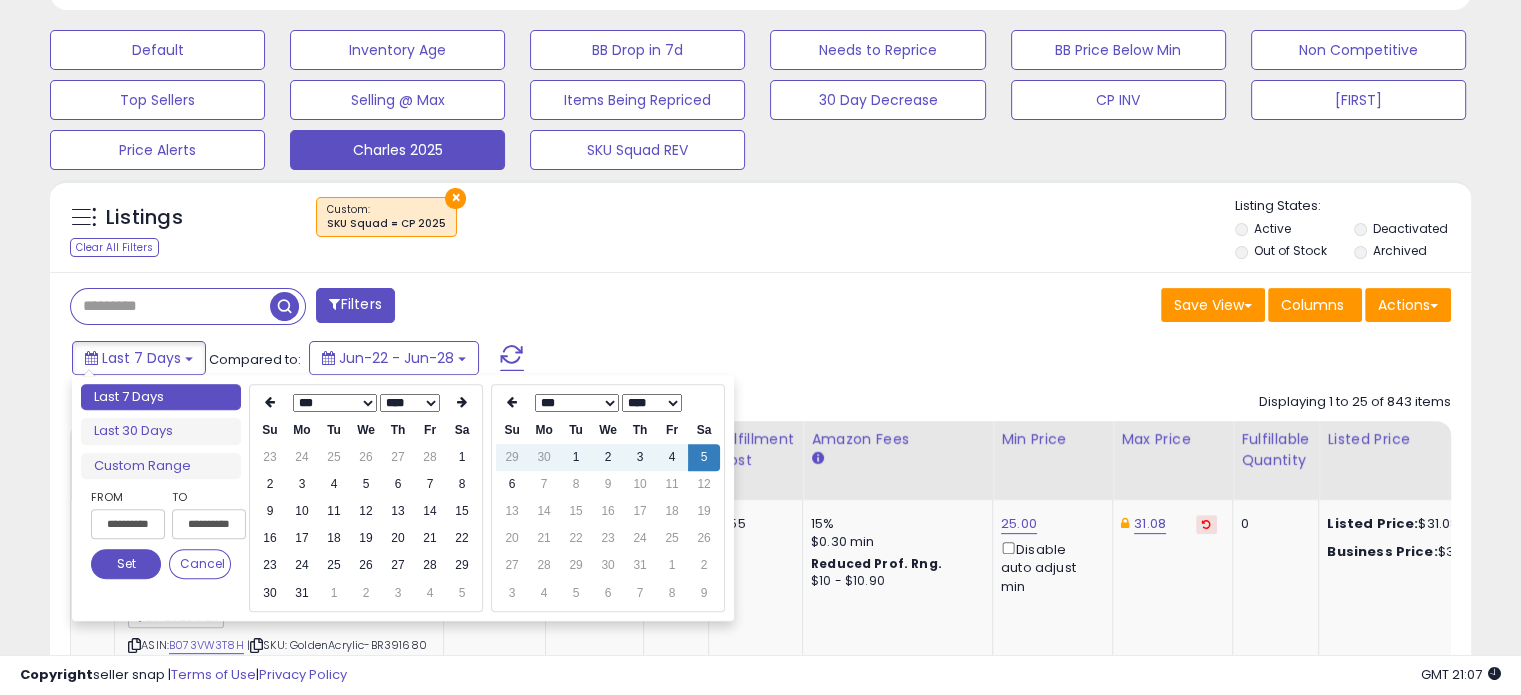 click at bounding box center (270, 403) 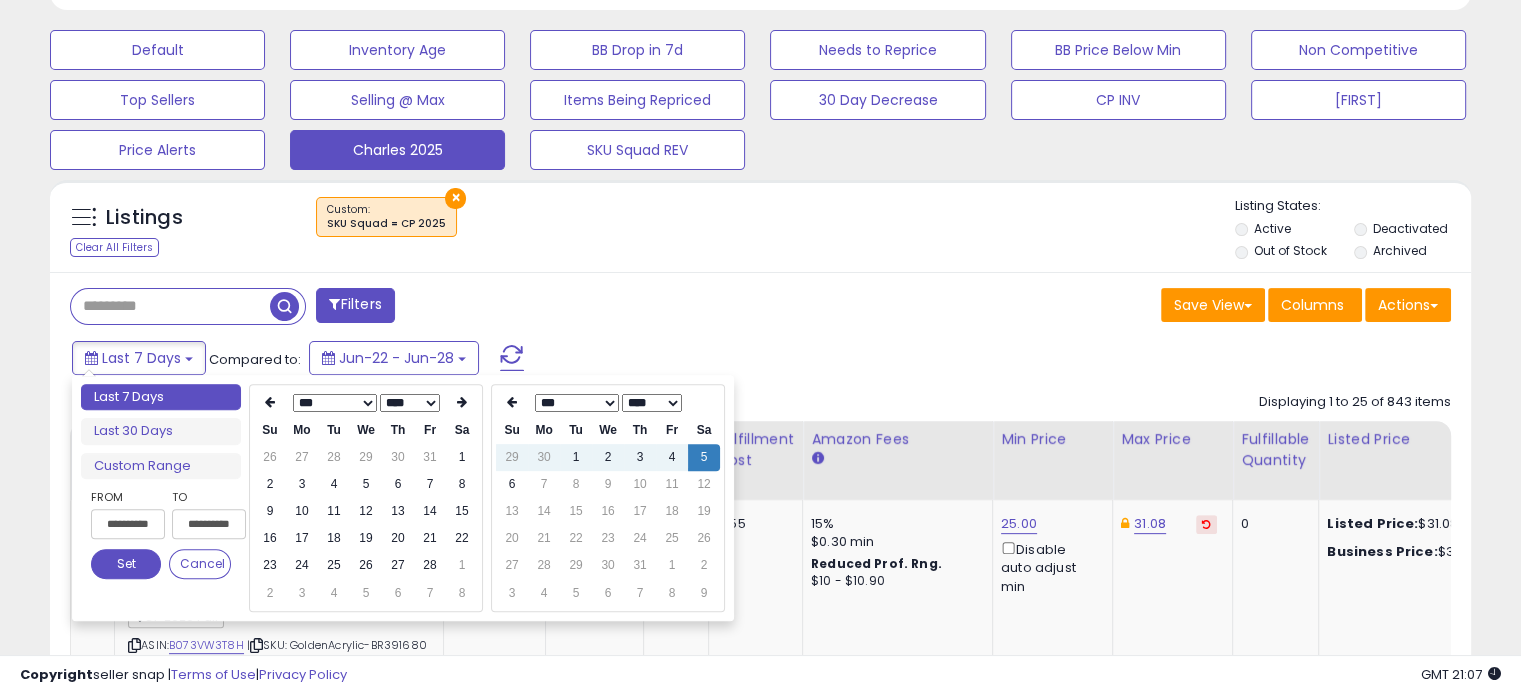 click at bounding box center [270, 403] 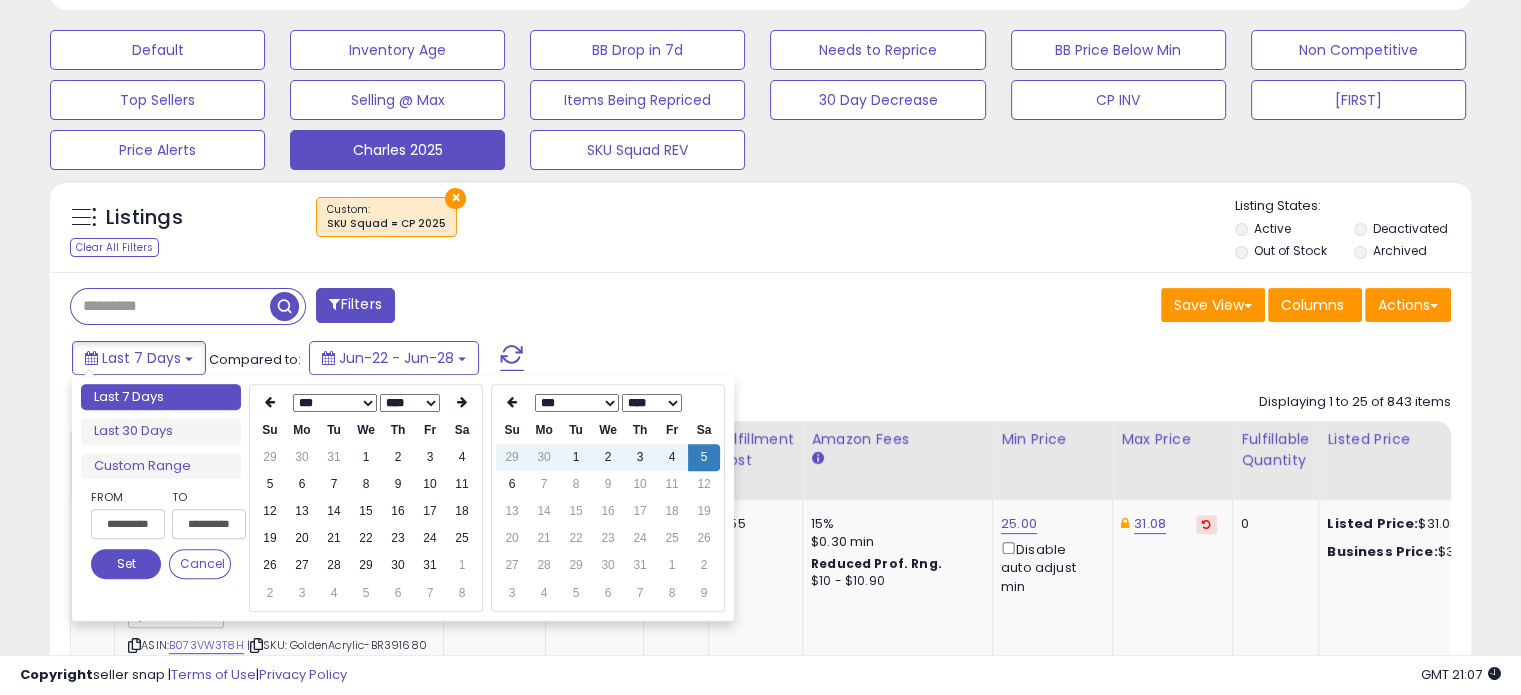 click on "Tu" at bounding box center [462, 403] 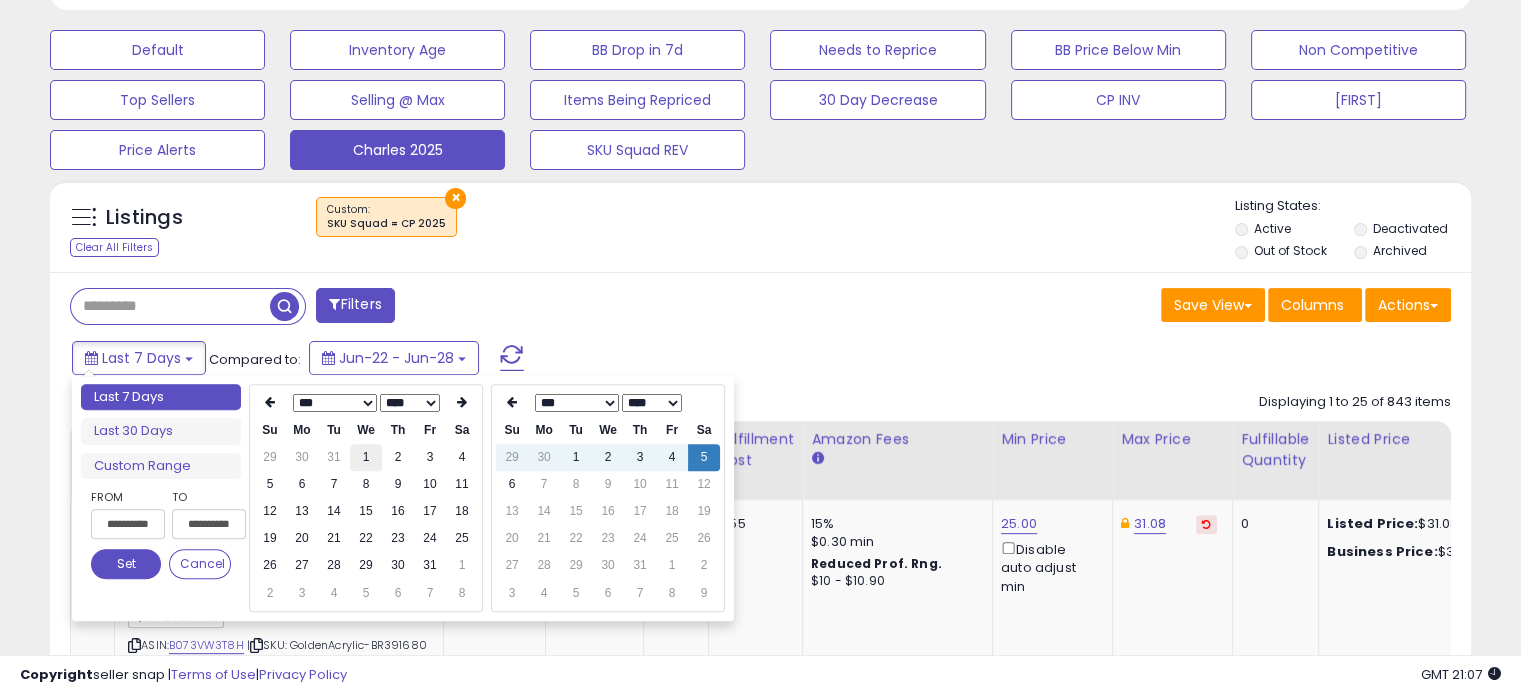 click on "1" at bounding box center [366, 457] 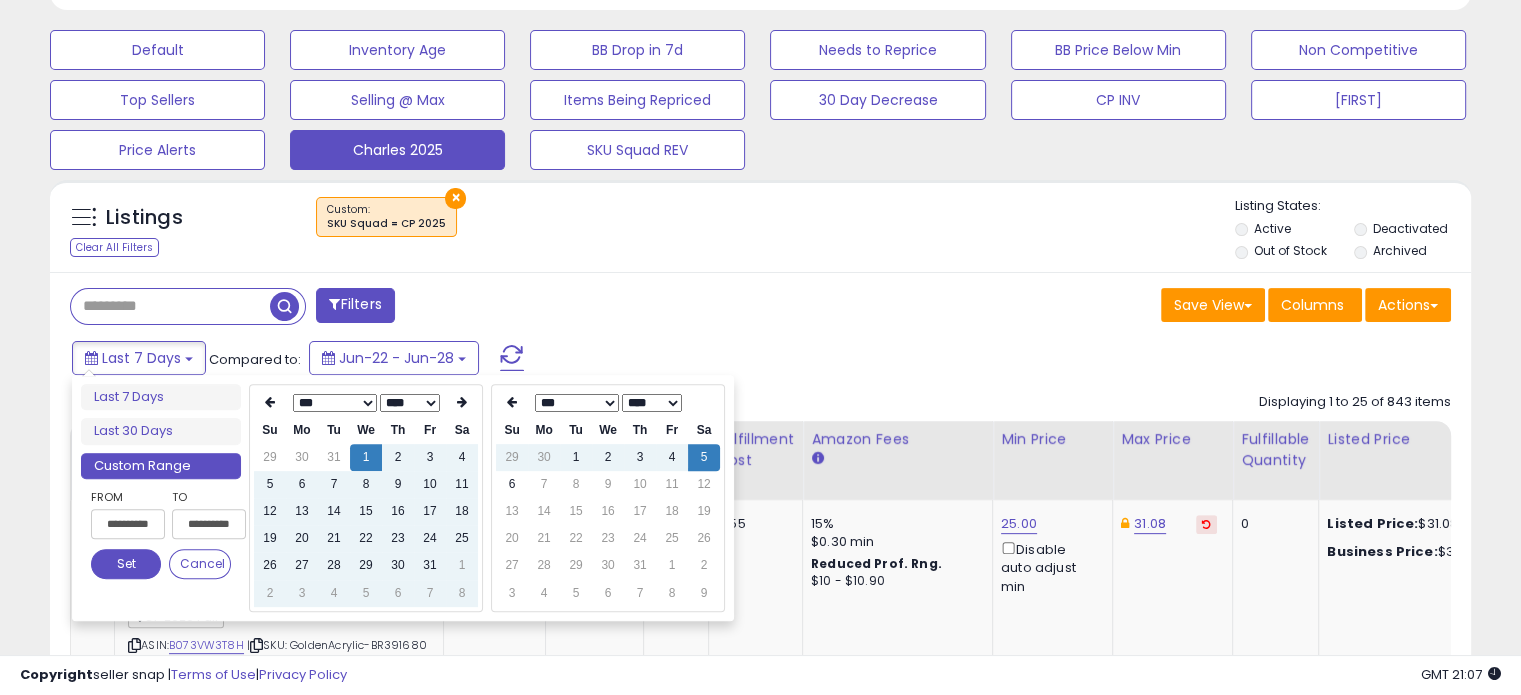 click on "Set" at bounding box center (126, 564) 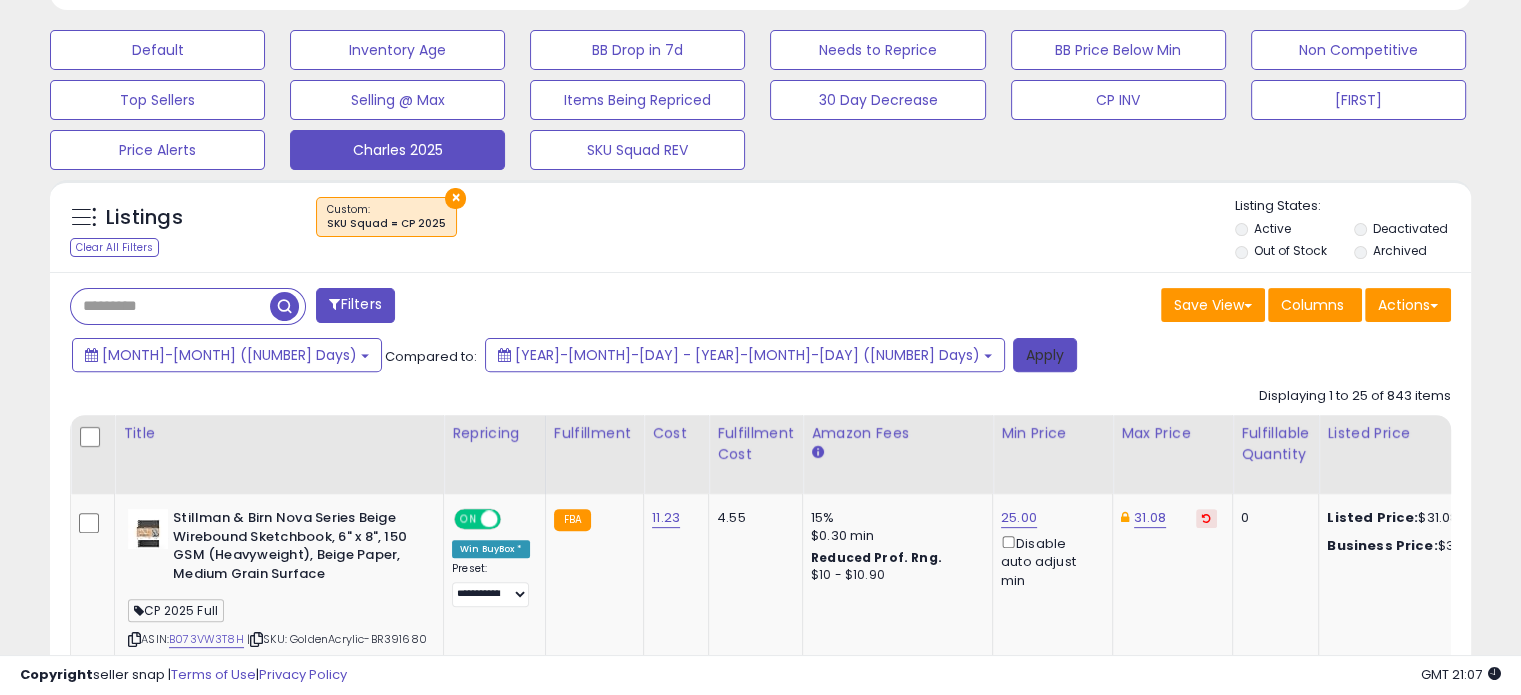 click on "Apply" at bounding box center [1045, 355] 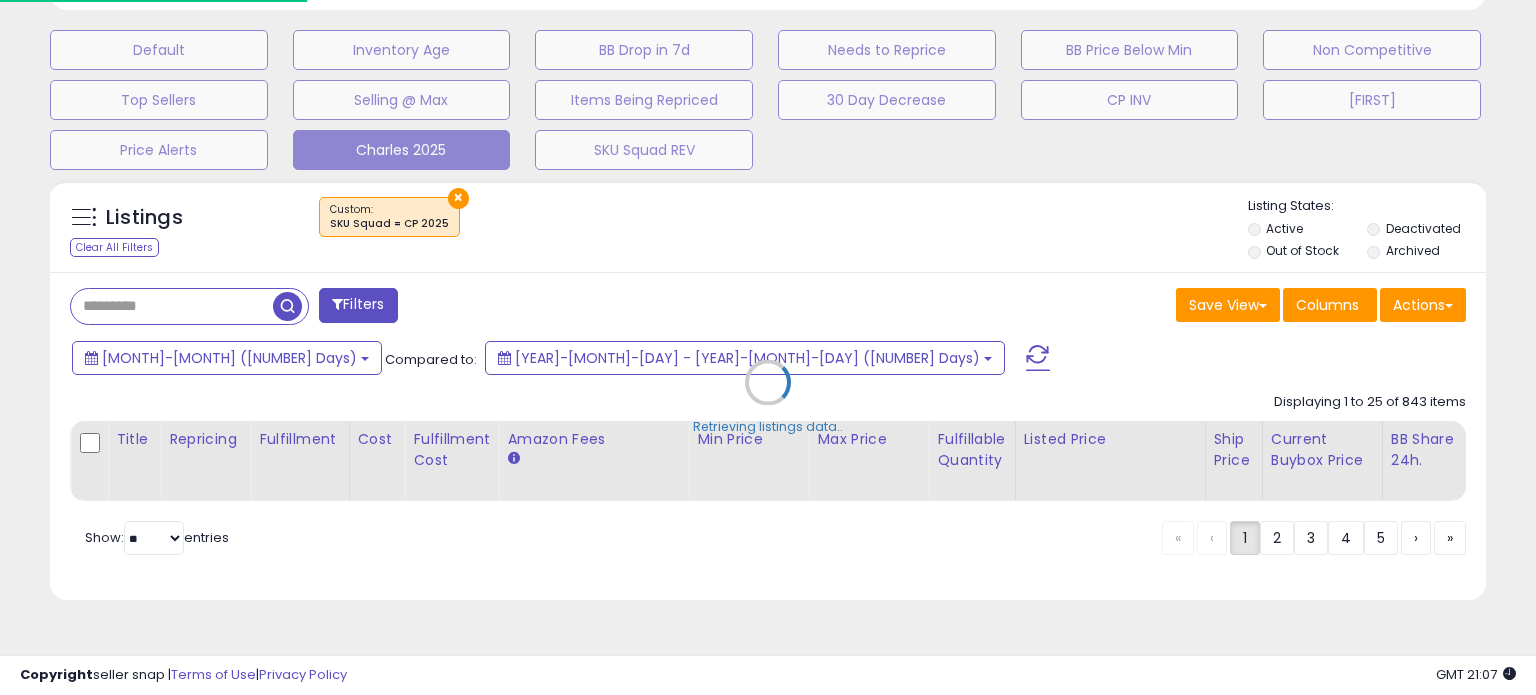 scroll, scrollTop: 999589, scrollLeft: 999168, axis: both 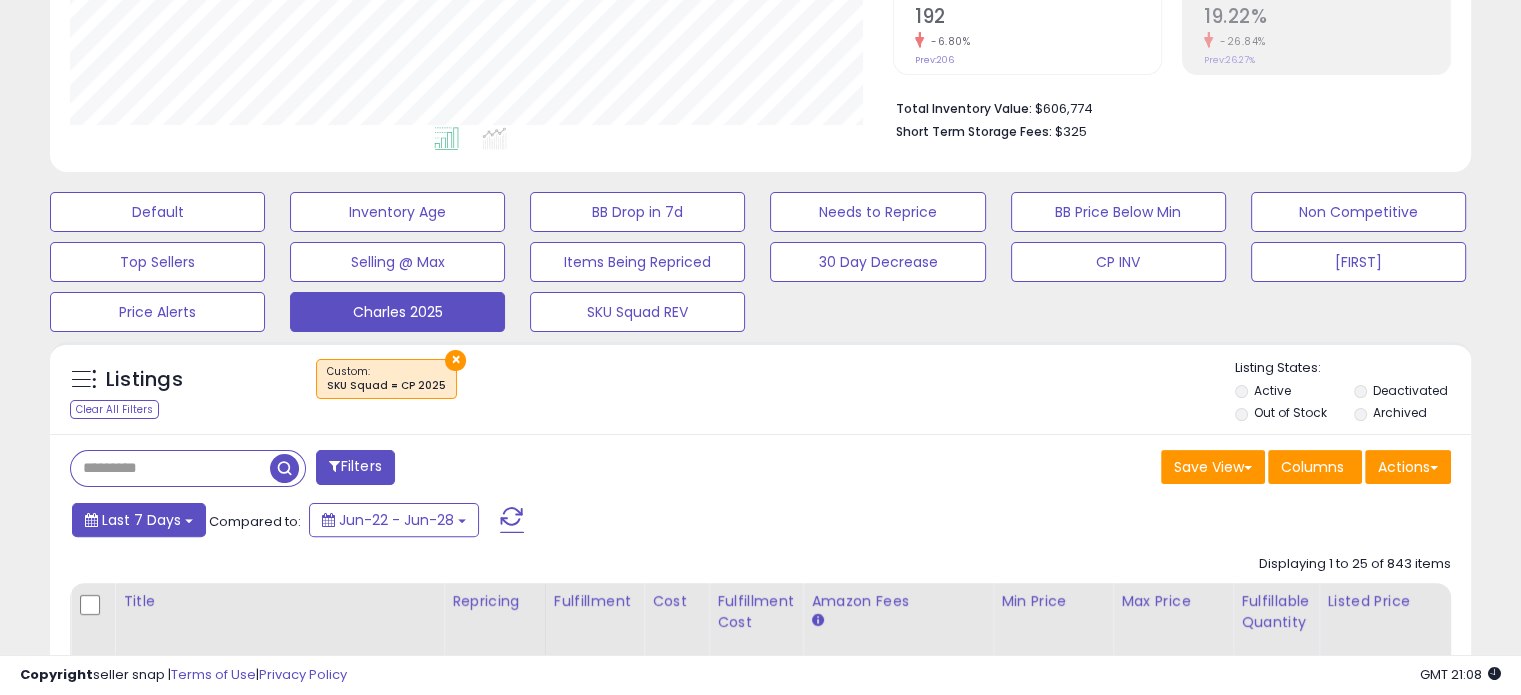 click on "Last 7 Days" at bounding box center [139, 520] 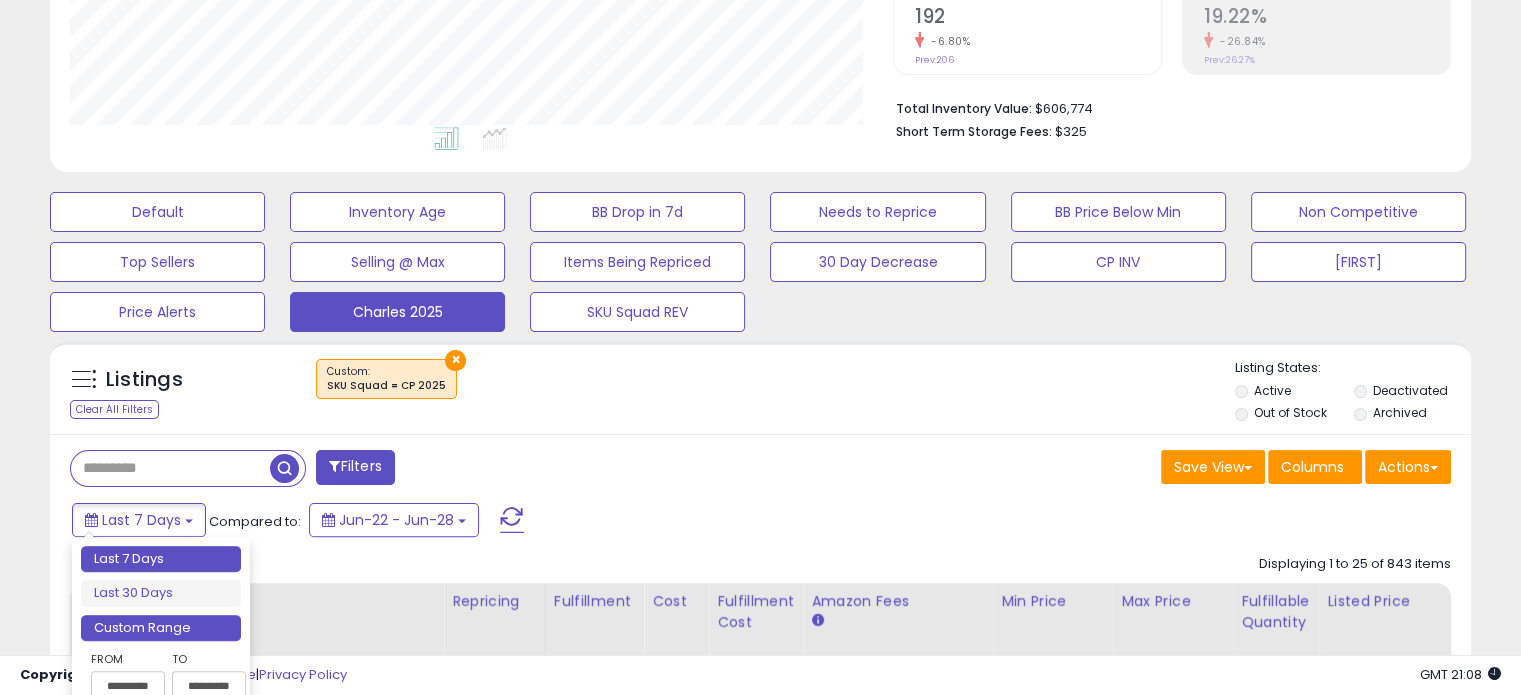 click on "Custom Range" at bounding box center [161, 628] 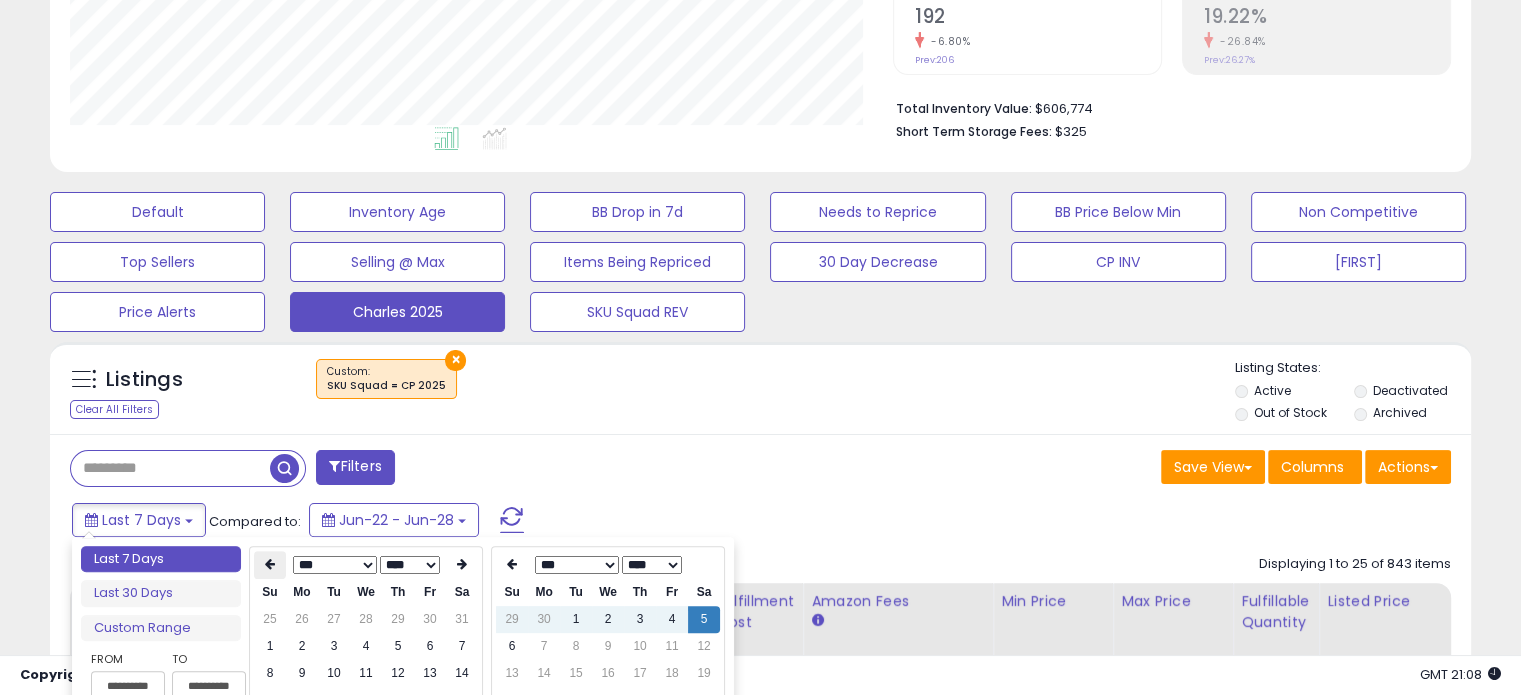 click at bounding box center [270, 565] 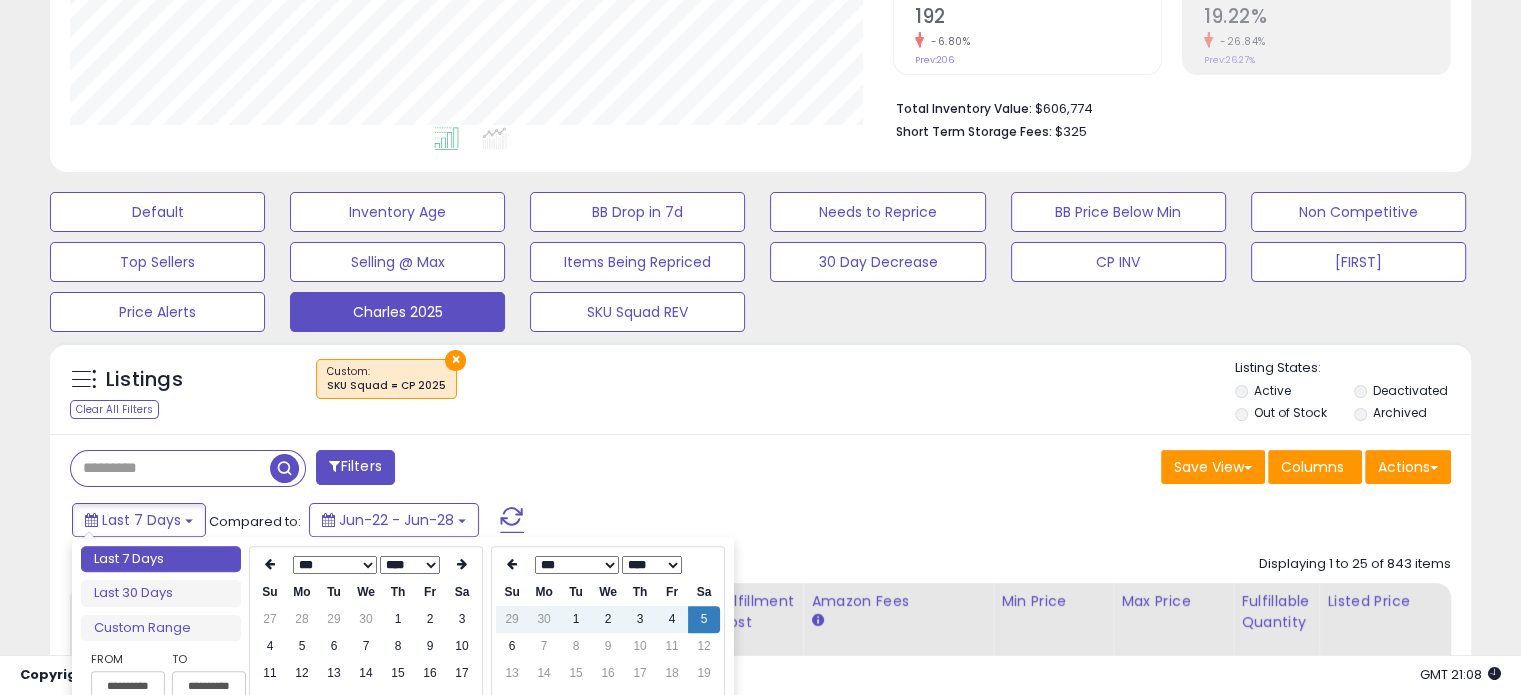 click at bounding box center [270, 565] 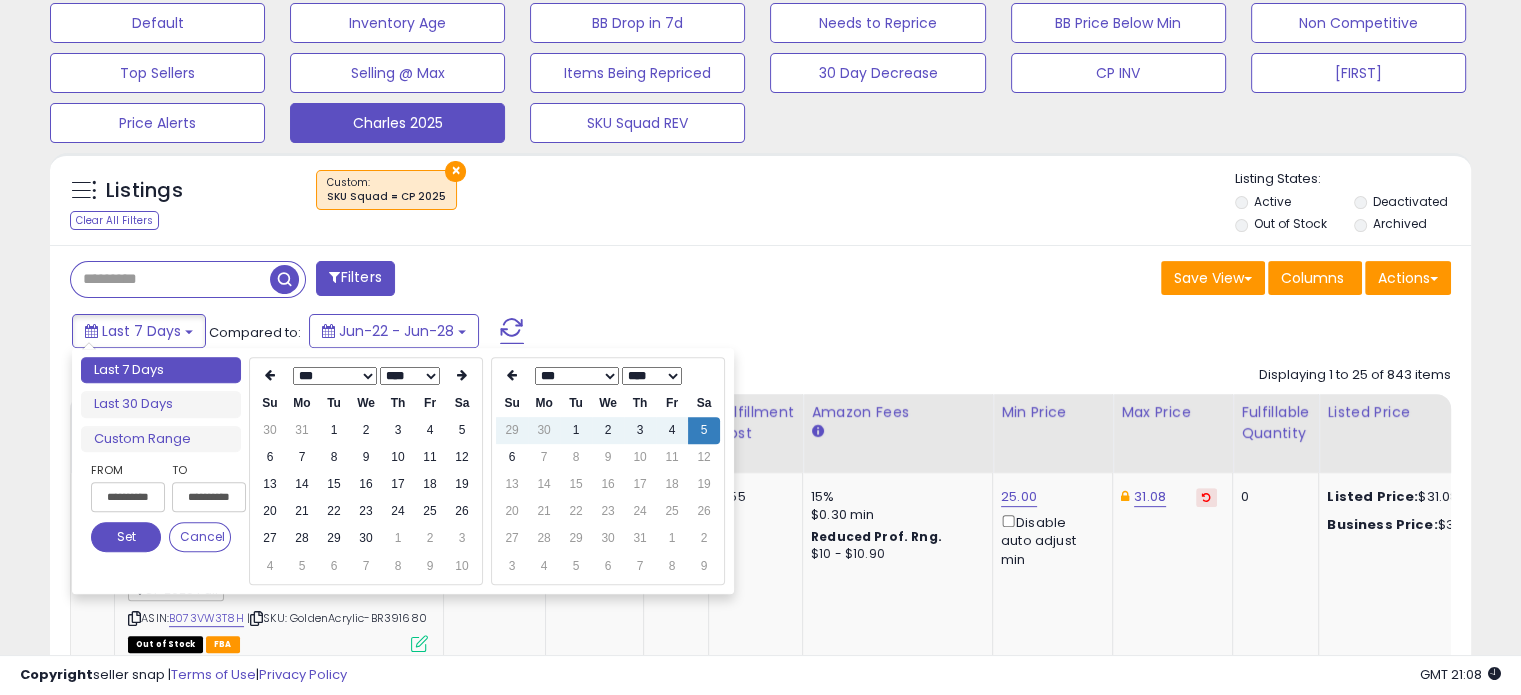 scroll, scrollTop: 628, scrollLeft: 0, axis: vertical 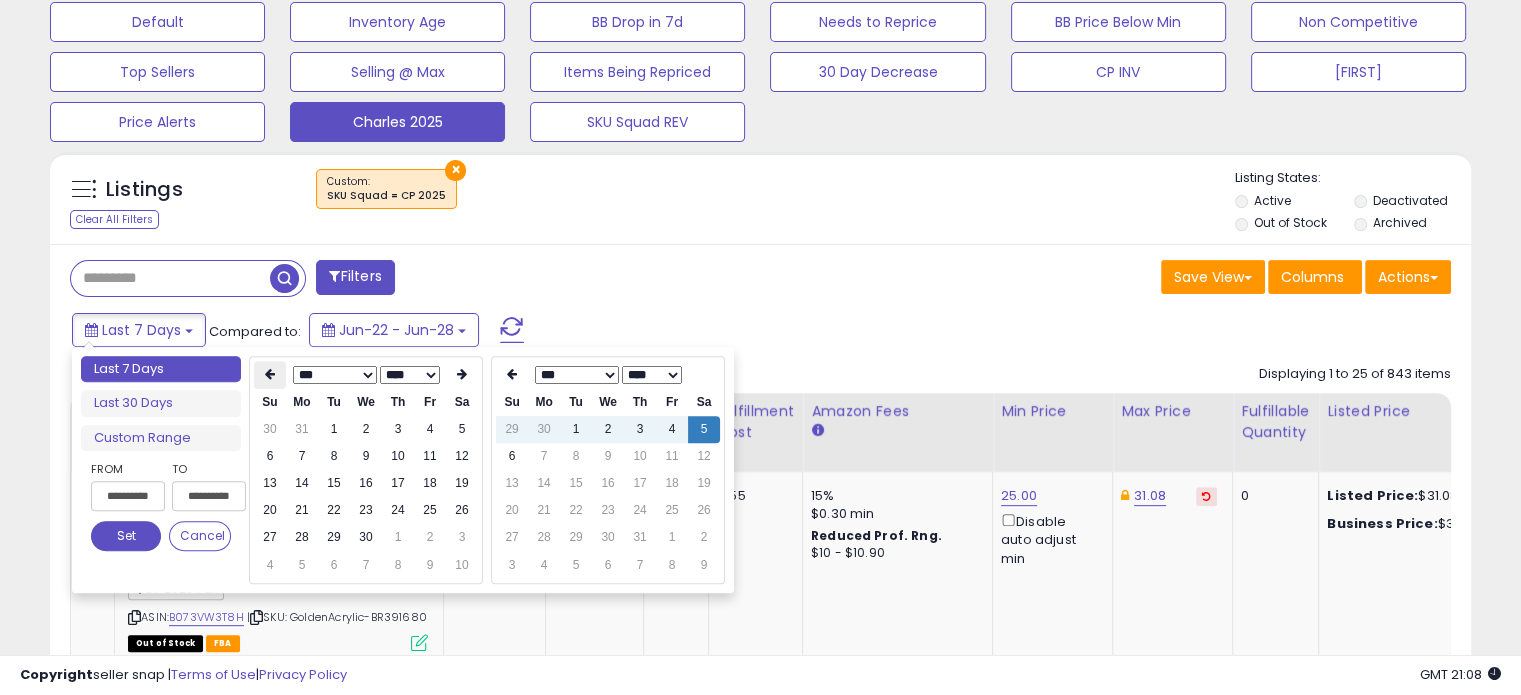 click at bounding box center [270, 375] 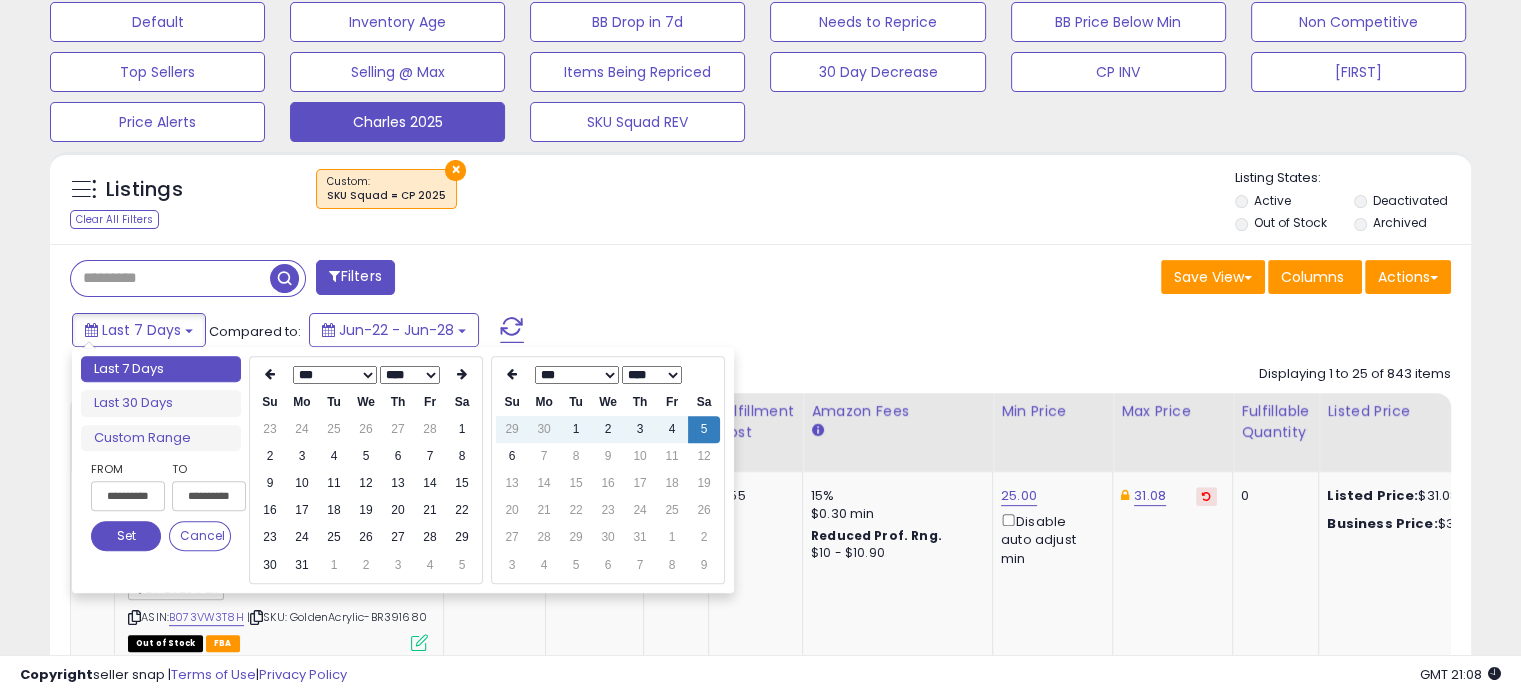 click at bounding box center (270, 375) 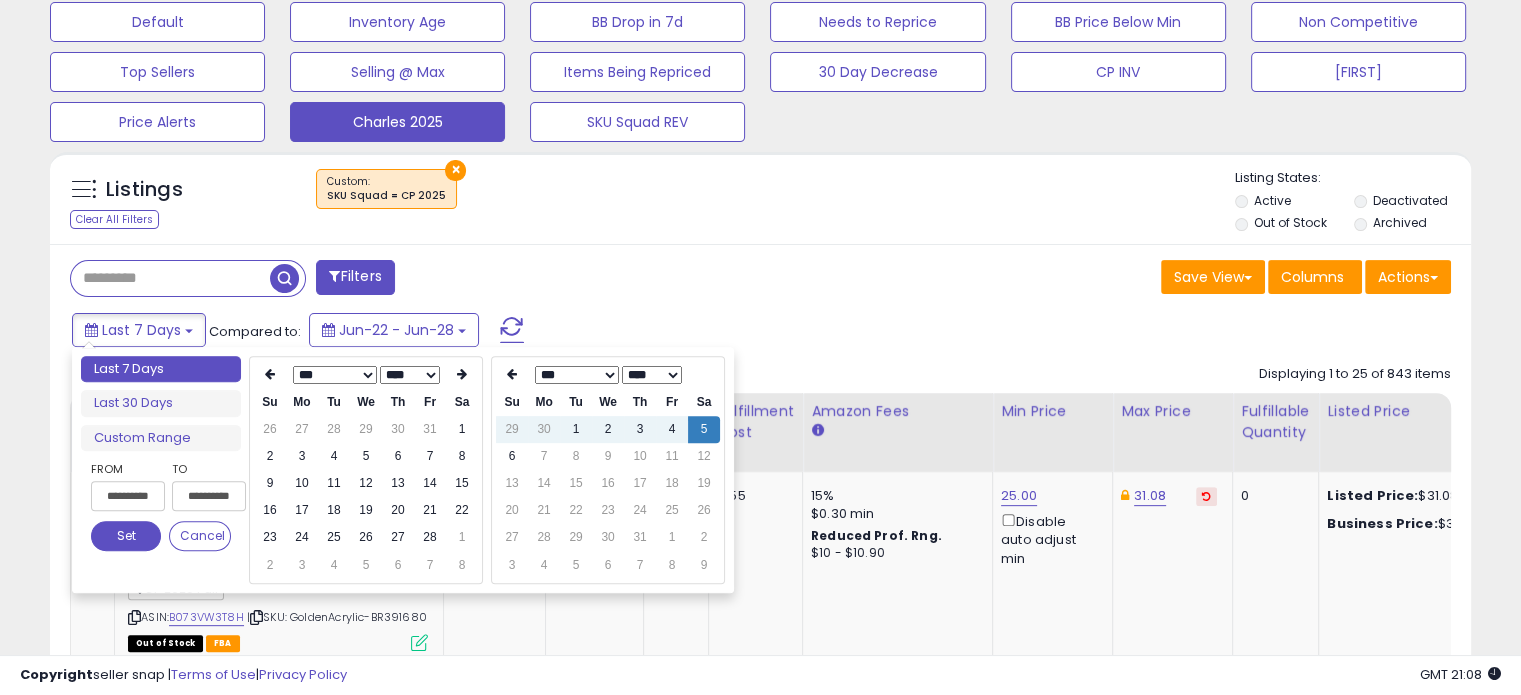 click at bounding box center [270, 375] 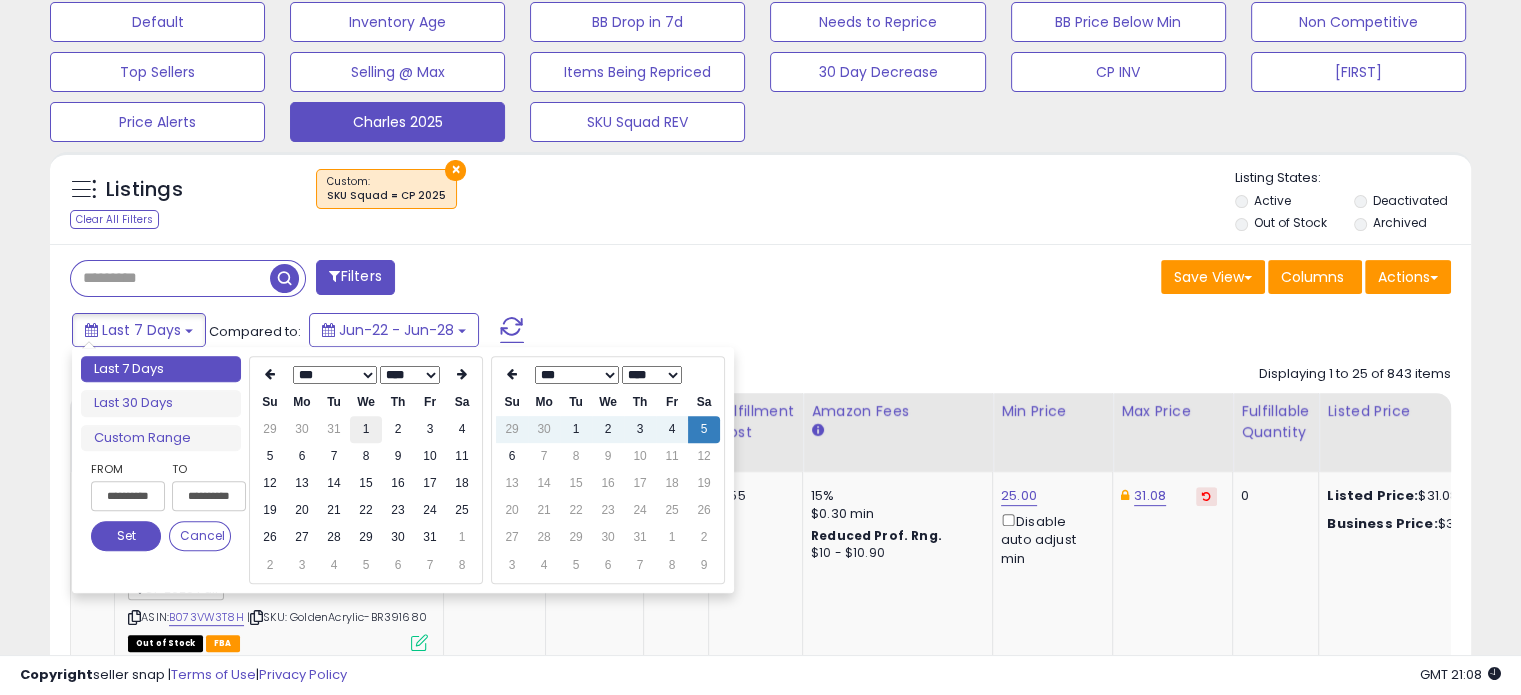 click on "1" at bounding box center [366, 429] 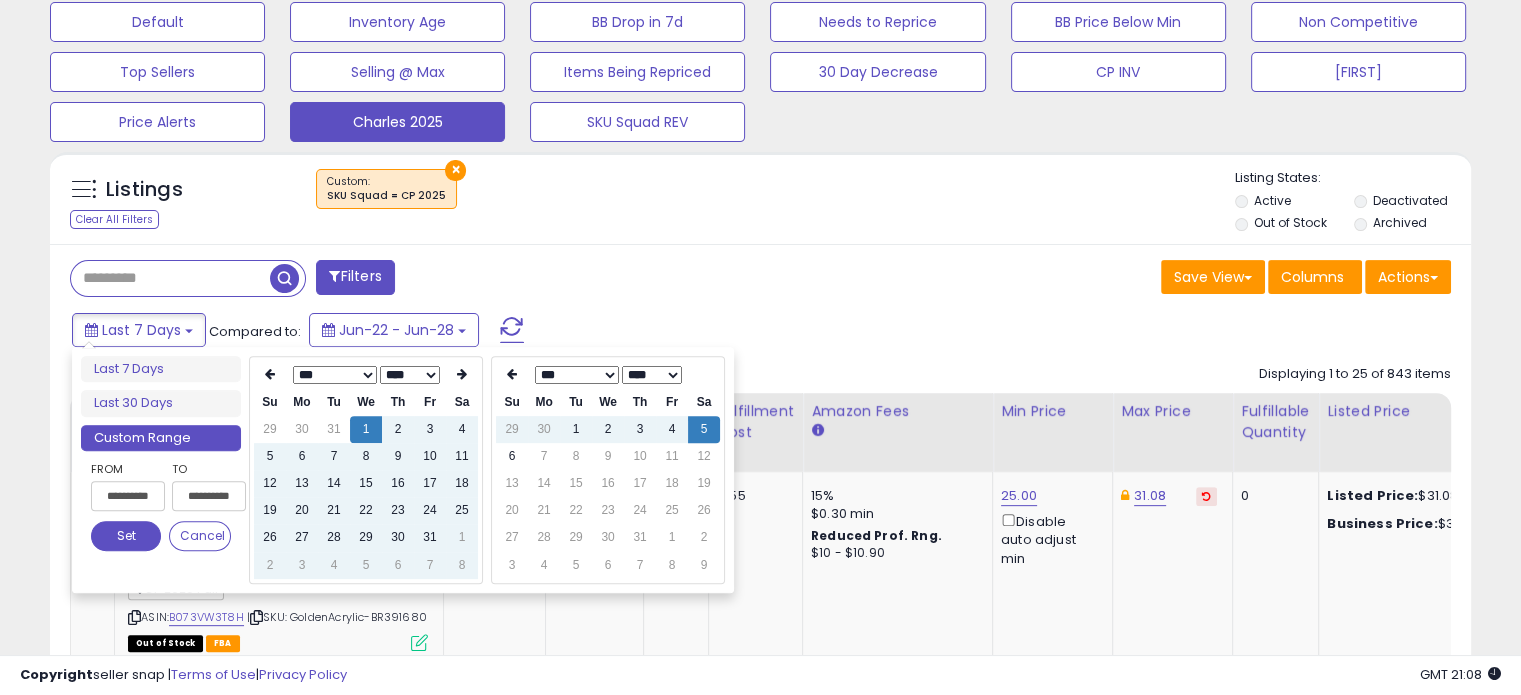 click on "Set" at bounding box center [126, 536] 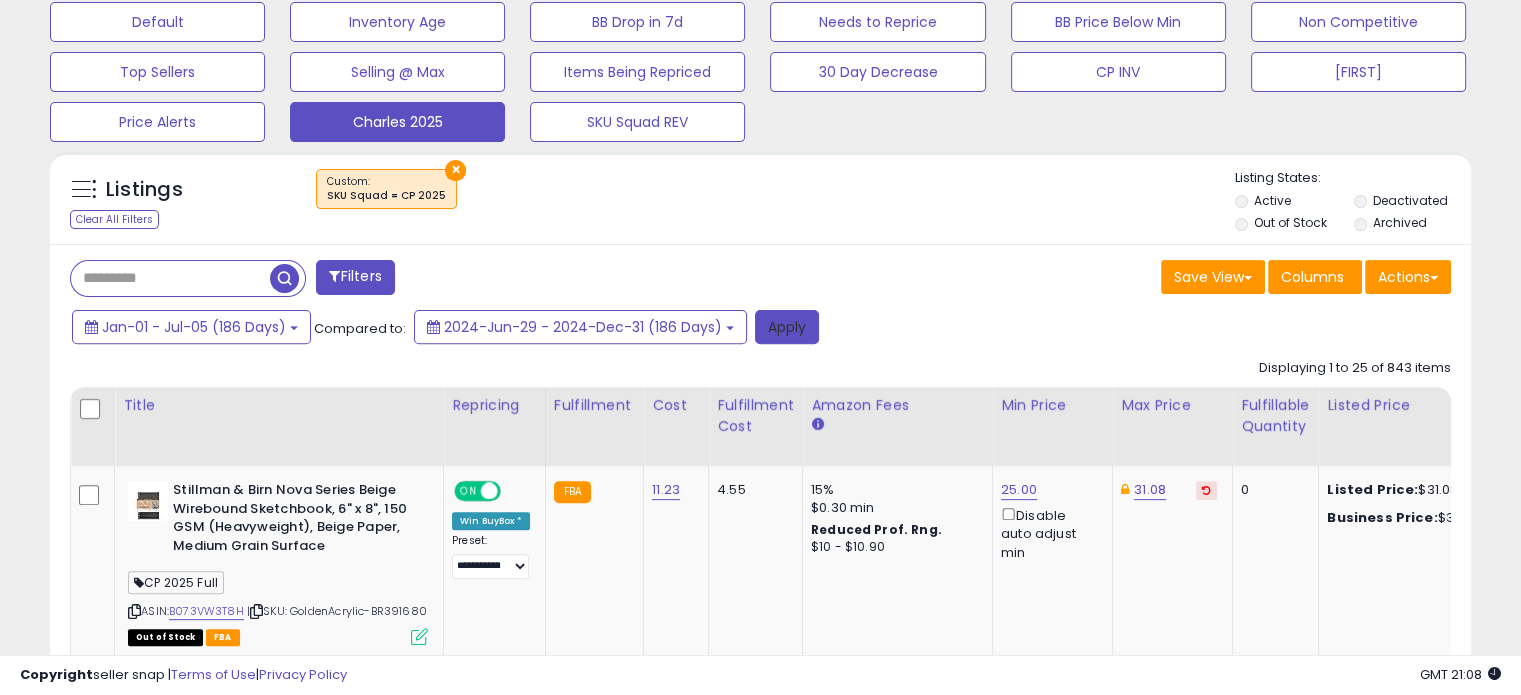 click on "Apply" at bounding box center (787, 327) 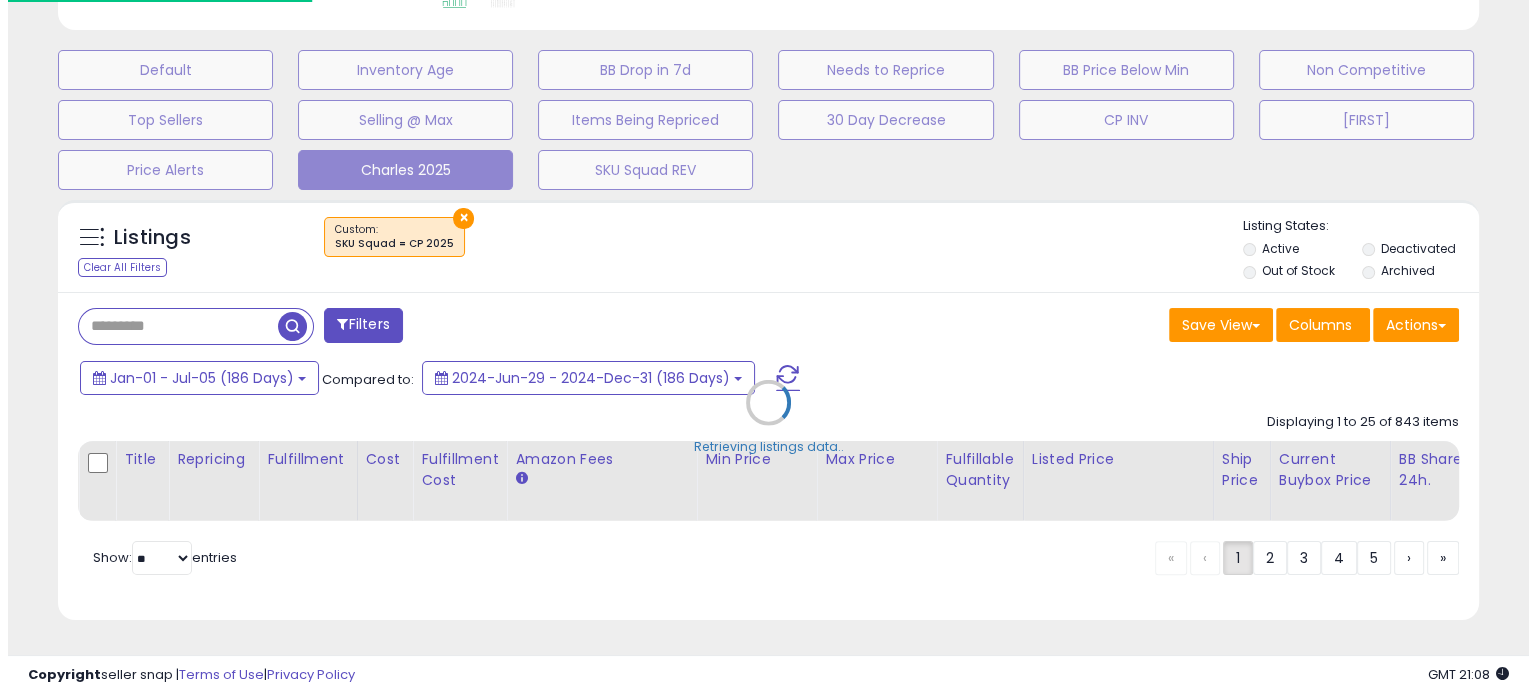 scroll, scrollTop: 593, scrollLeft: 0, axis: vertical 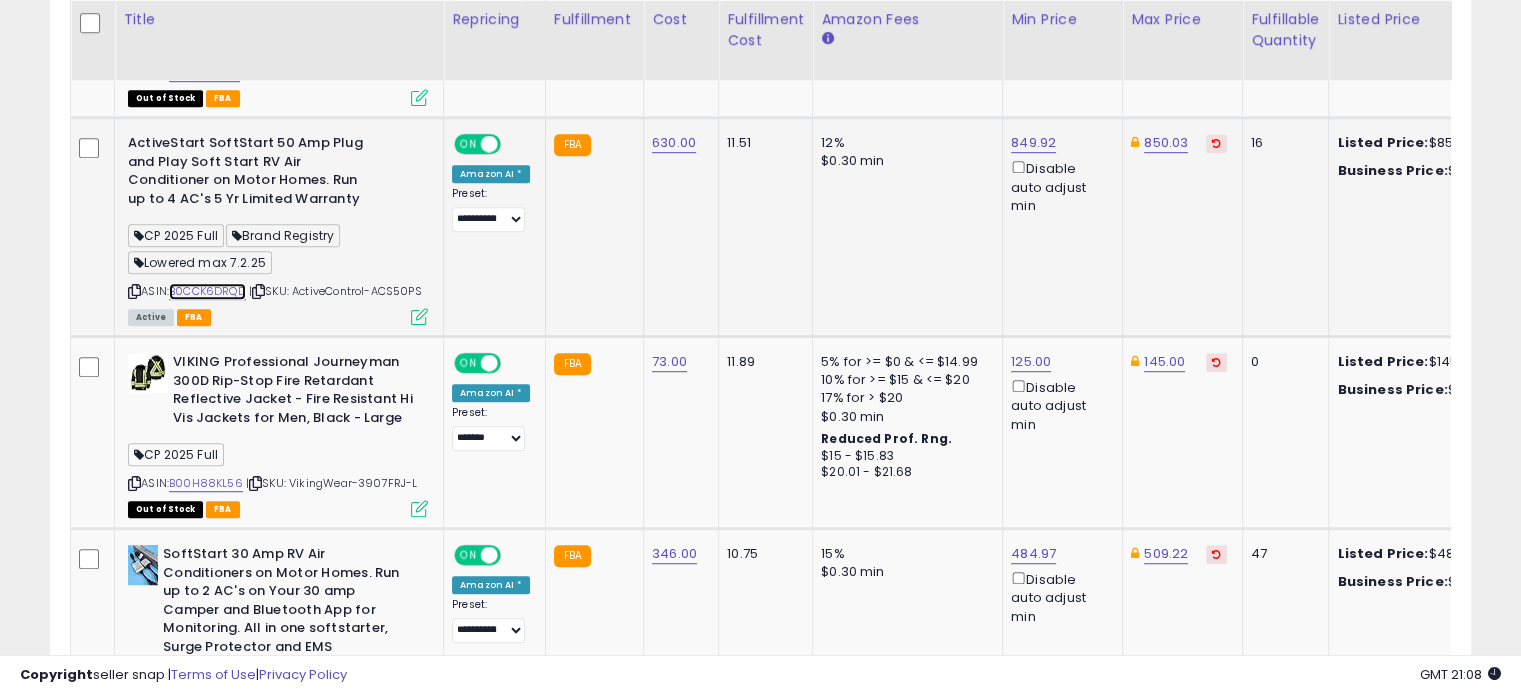 click on "B0CCK6DRQD" at bounding box center (207, 291) 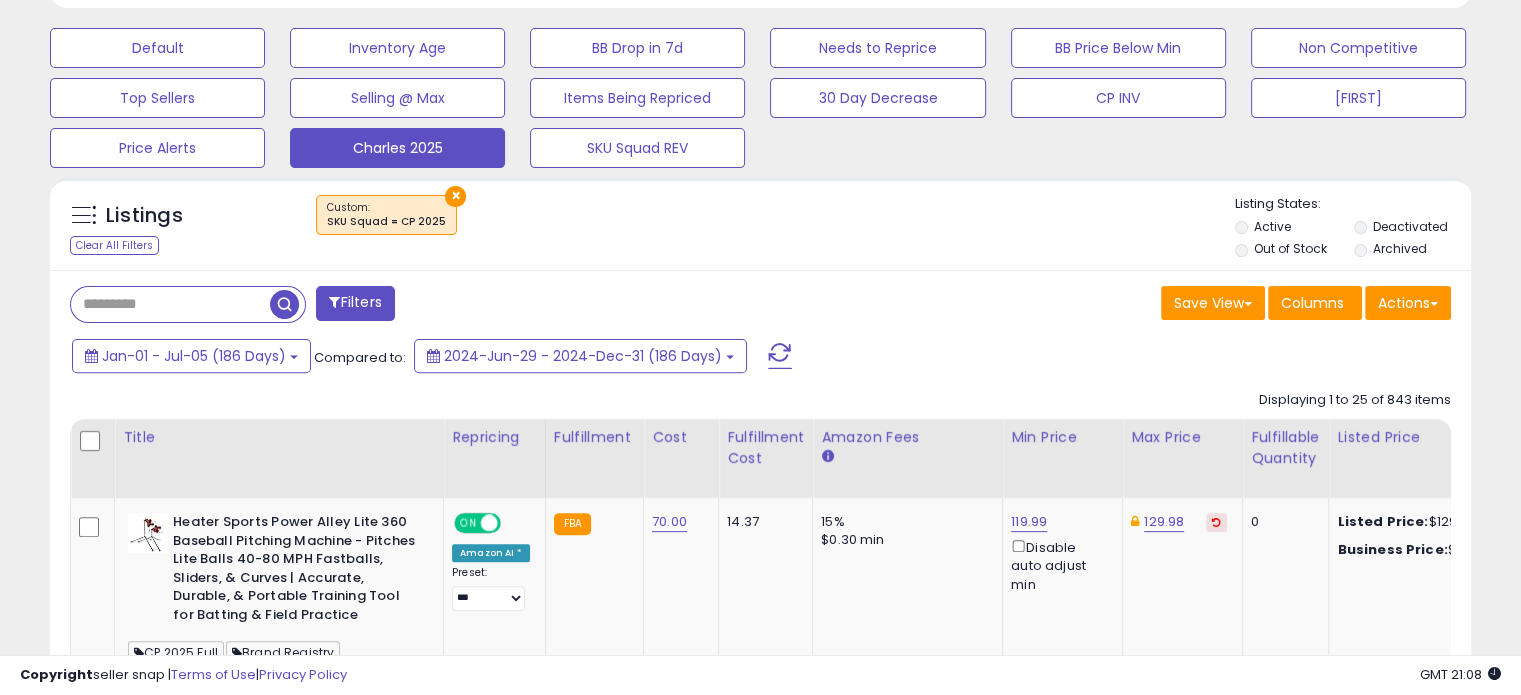 scroll, scrollTop: 0, scrollLeft: 0, axis: both 